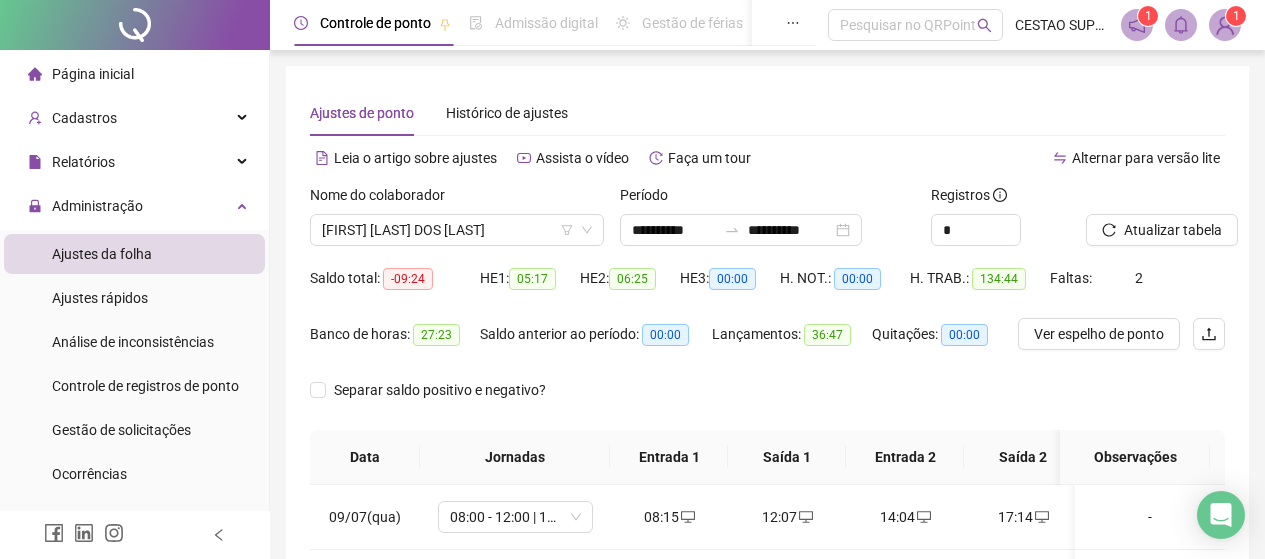 scroll, scrollTop: 0, scrollLeft: 0, axis: both 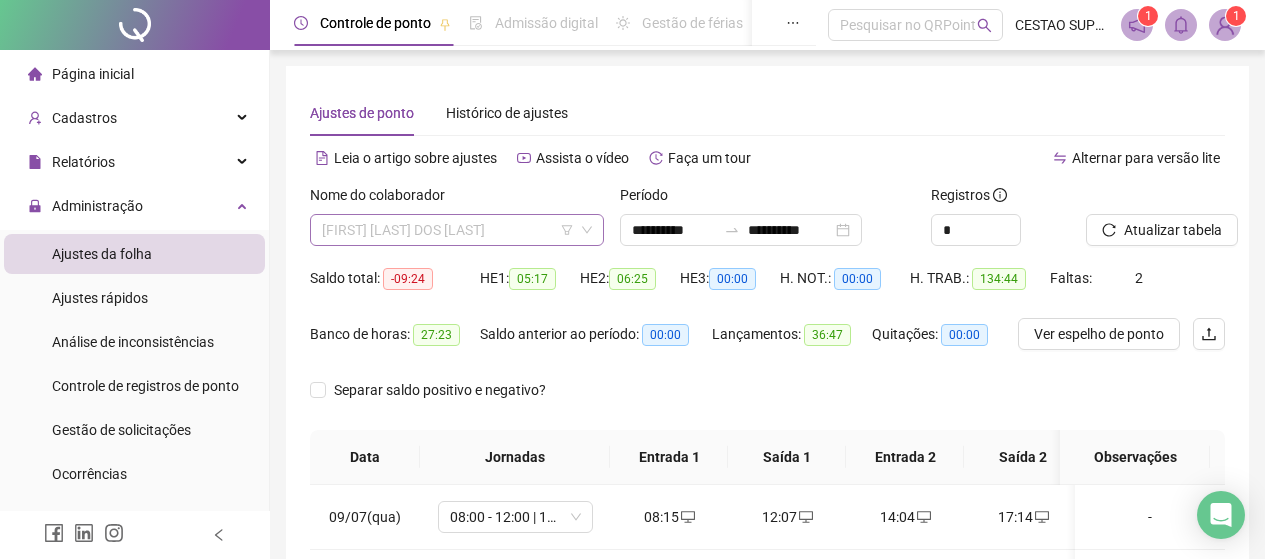 click on "[FIRST] [LAST] DOS [LAST]" at bounding box center [457, 230] 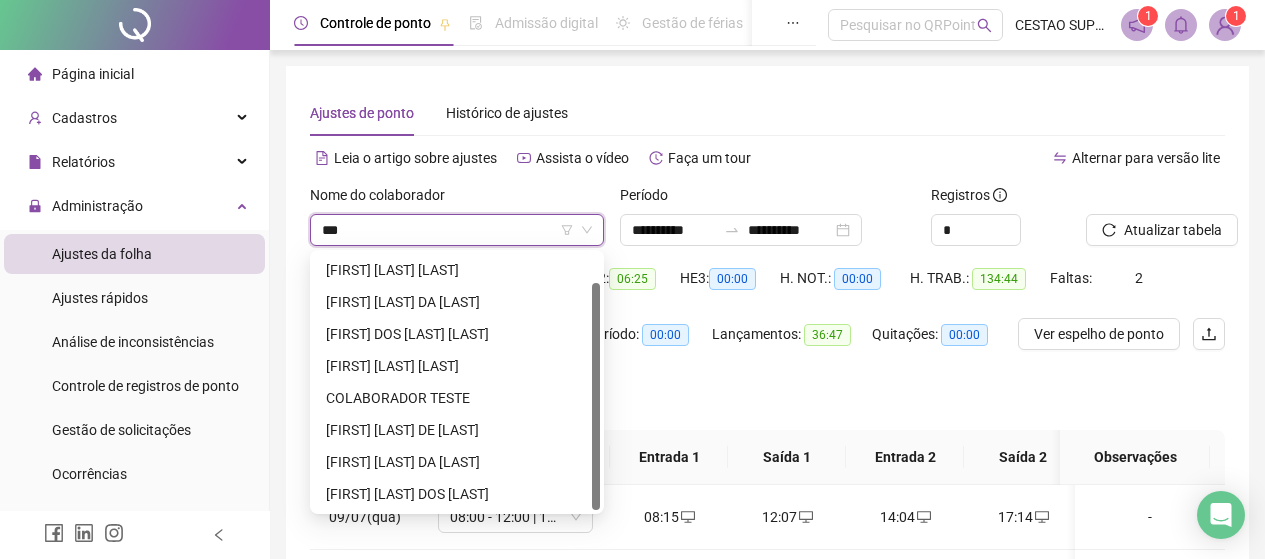 scroll, scrollTop: 0, scrollLeft: 0, axis: both 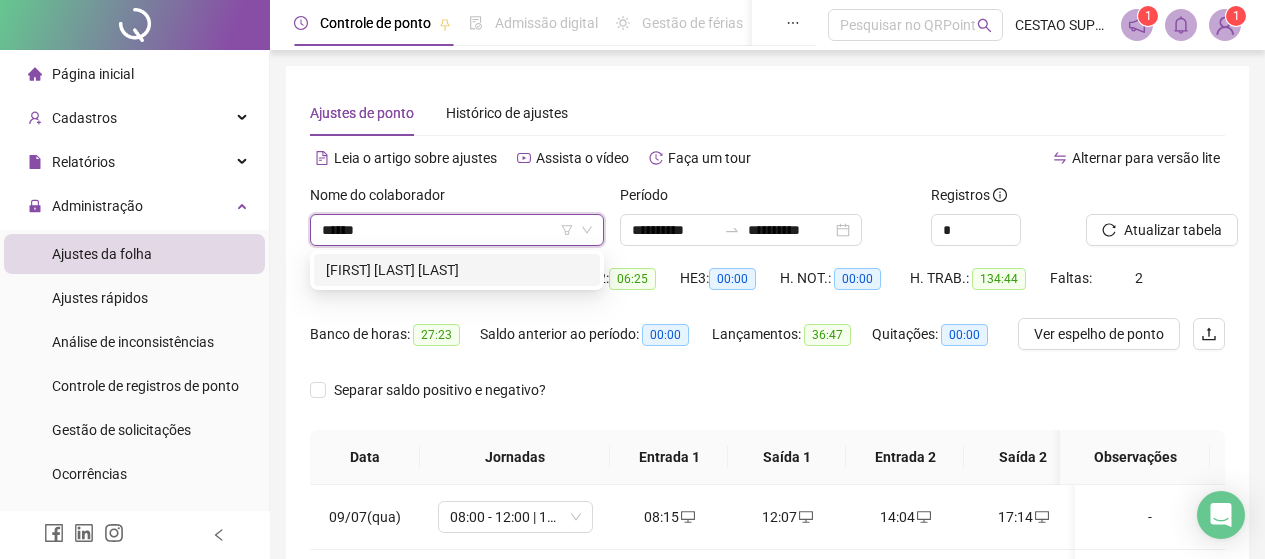 type on "*******" 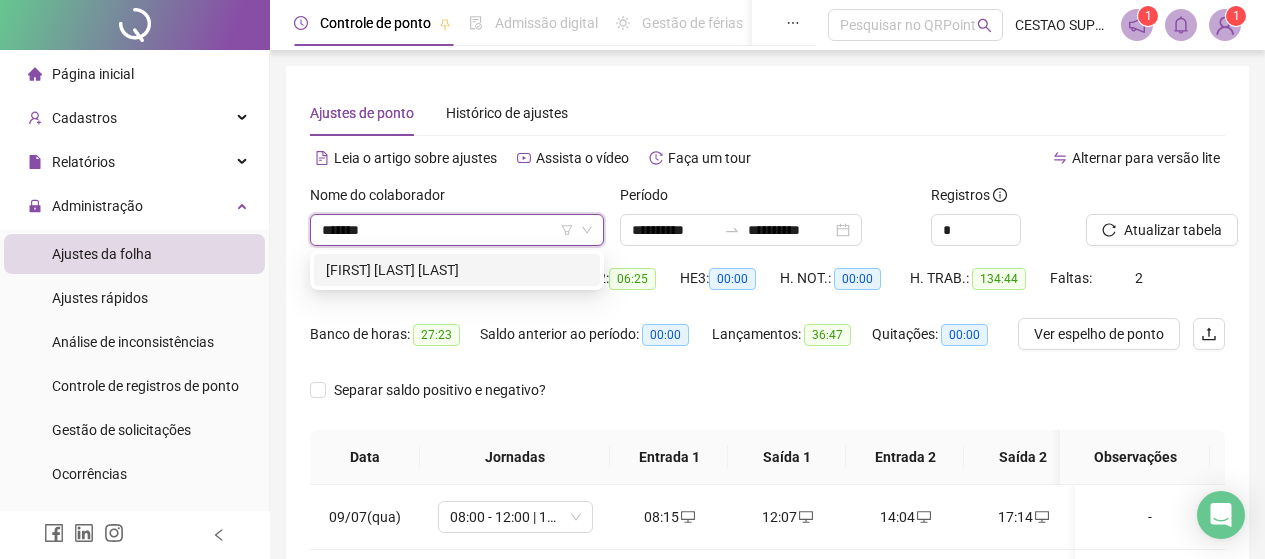 click on "[FIRST] [LAST] [LAST]" at bounding box center (457, 270) 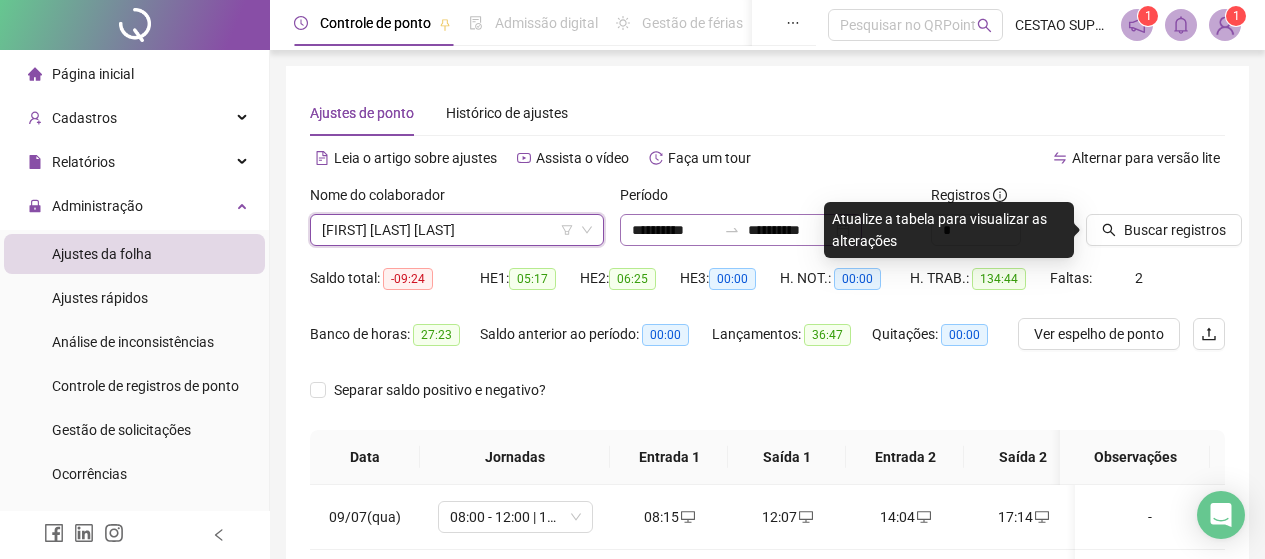 click on "**********" at bounding box center (741, 230) 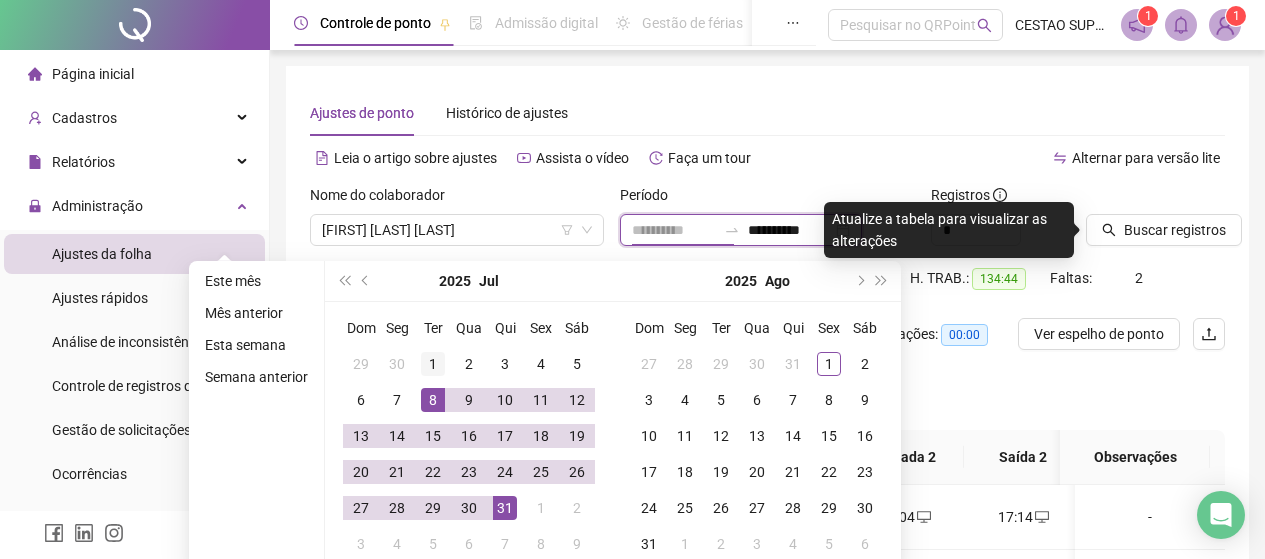 type on "**********" 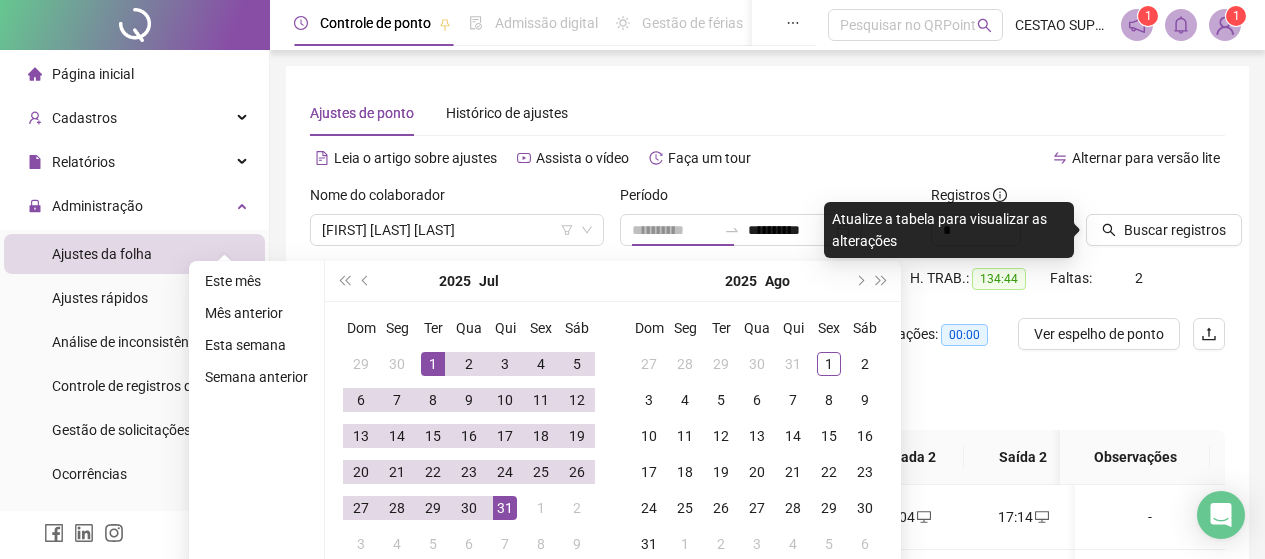 click on "1" at bounding box center (433, 364) 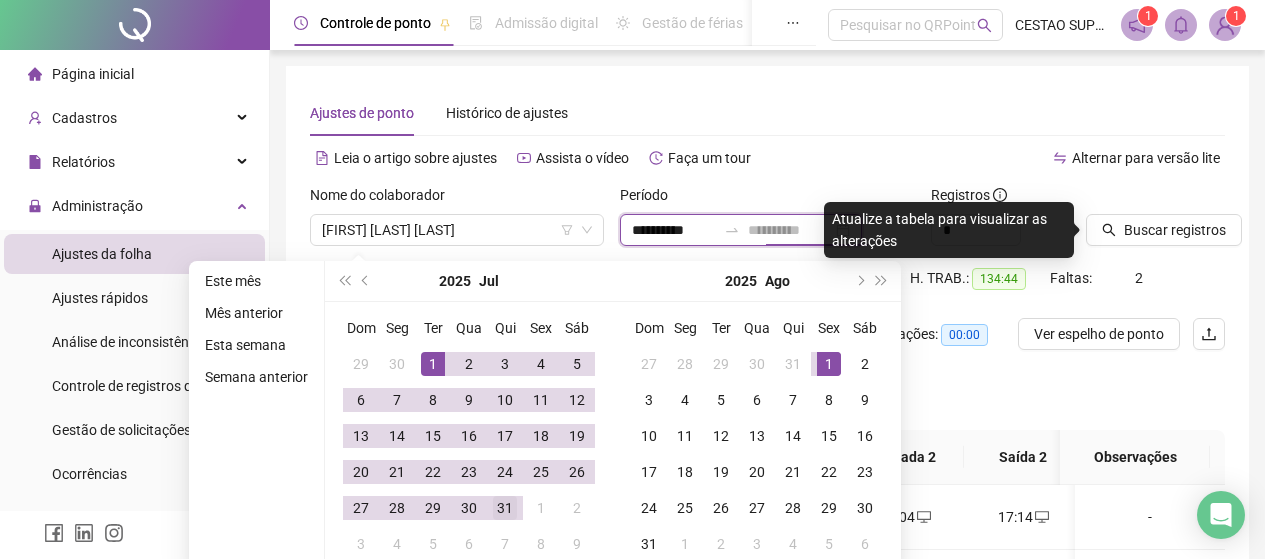 type on "**********" 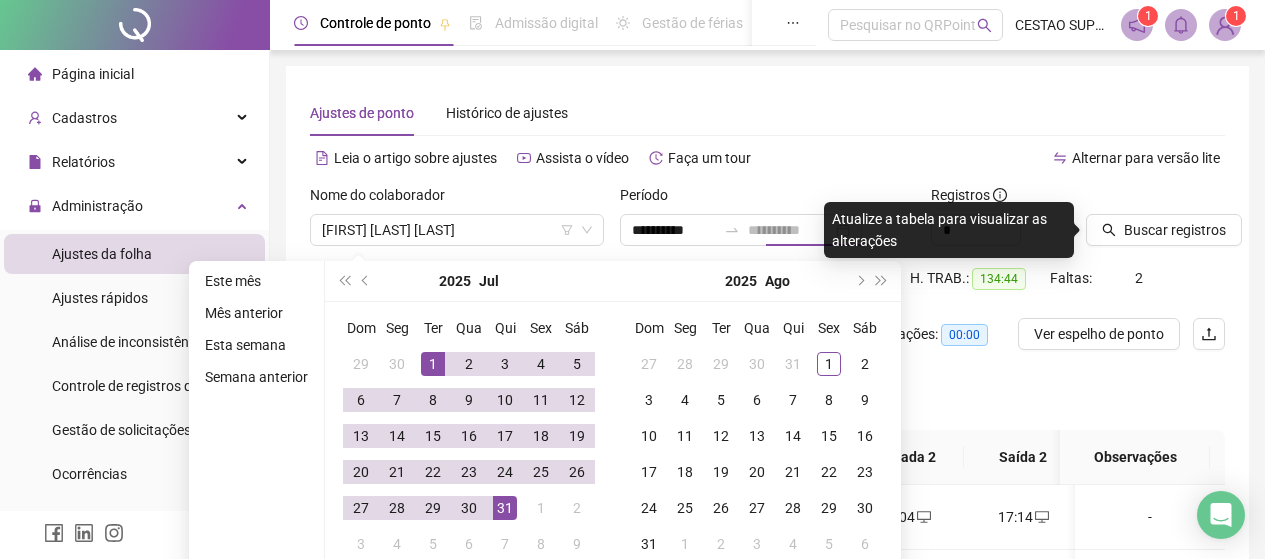 click on "31" at bounding box center (505, 508) 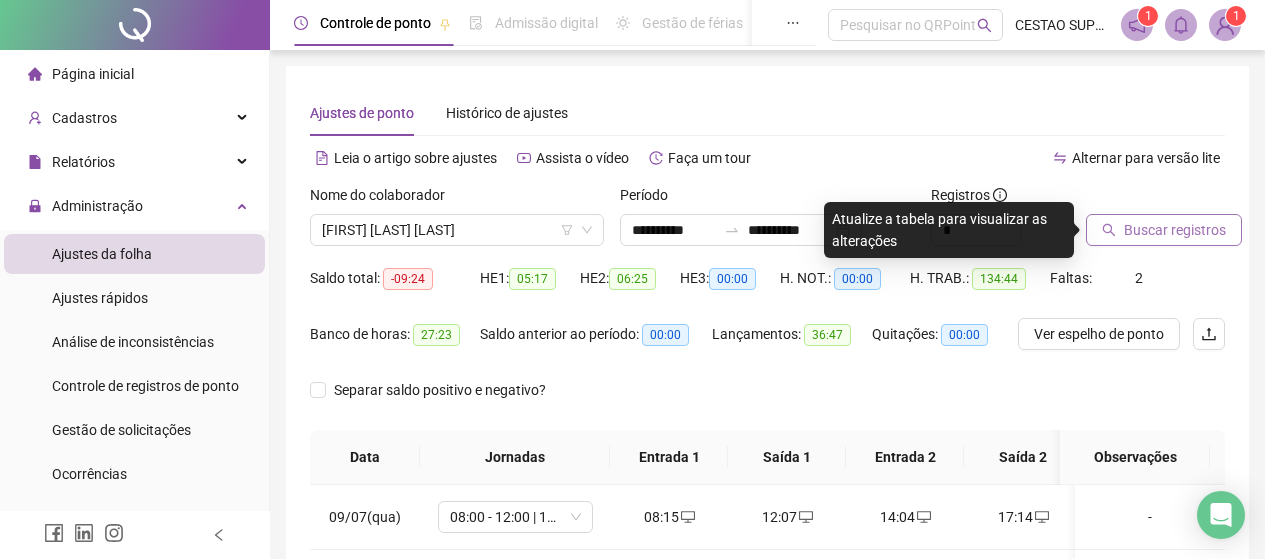 click on "Buscar registros" at bounding box center [1175, 230] 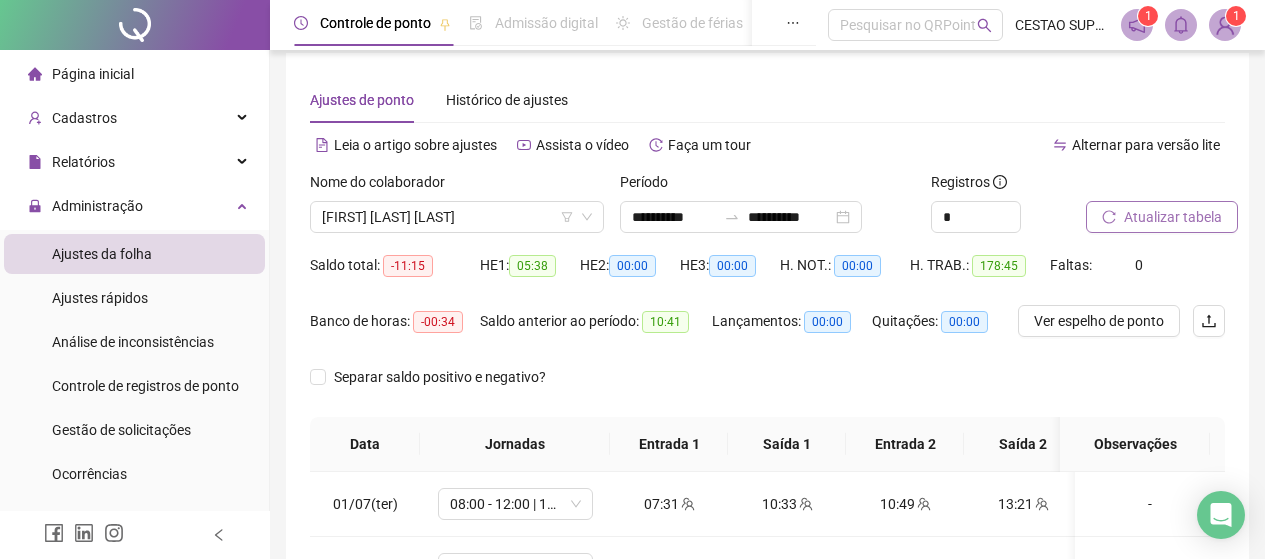 scroll, scrollTop: 100, scrollLeft: 0, axis: vertical 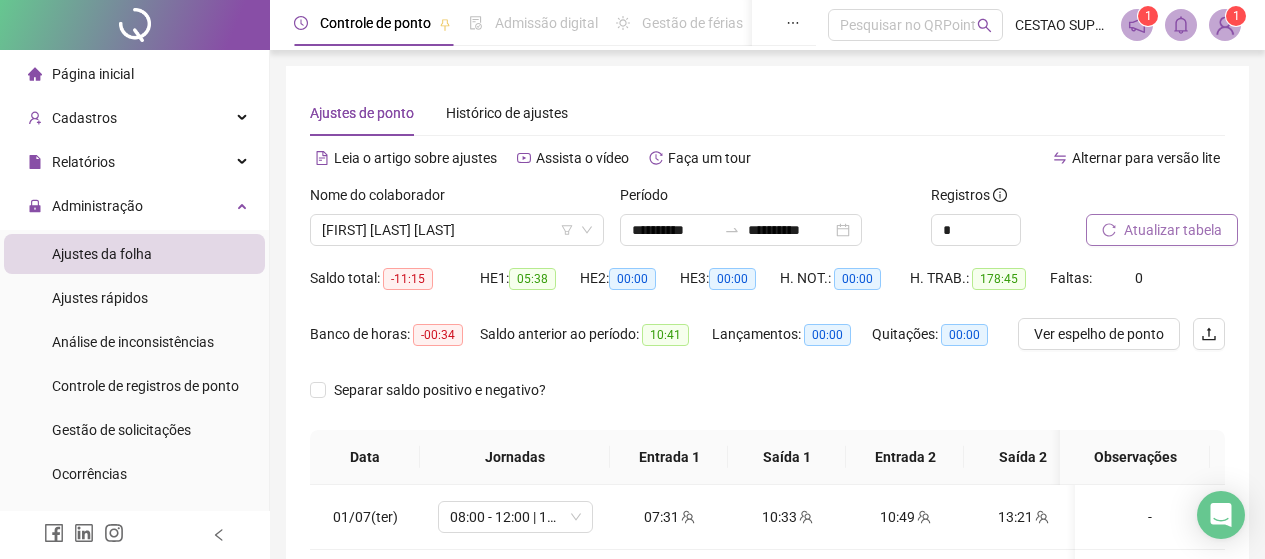 click on "Atualizar tabela" at bounding box center [1173, 230] 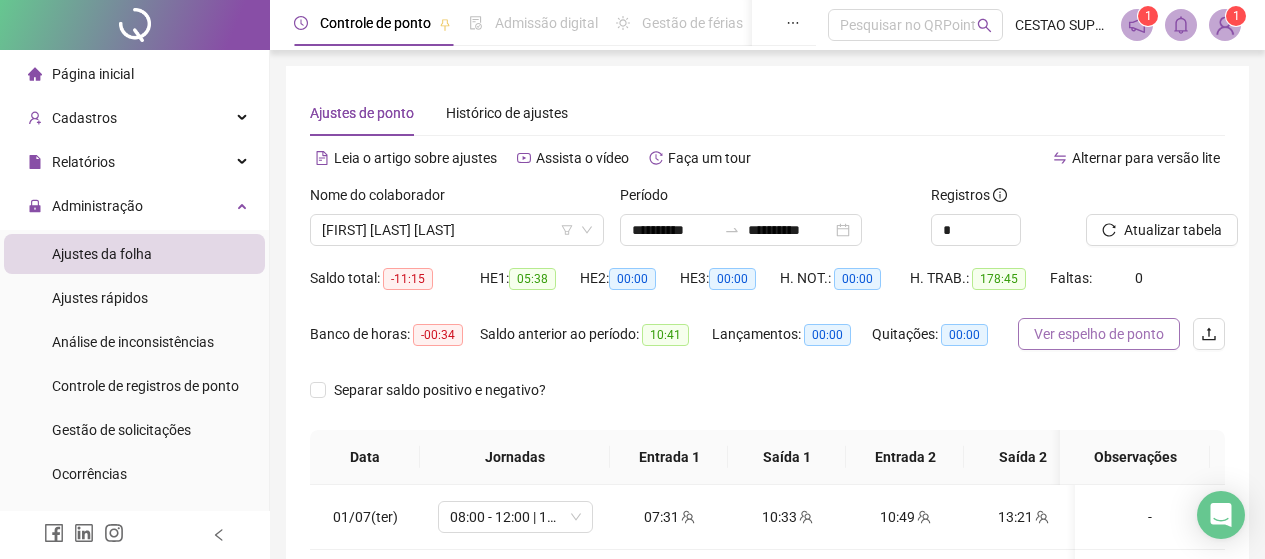 drag, startPoint x: 1044, startPoint y: 331, endPoint x: 1027, endPoint y: 334, distance: 17.262676 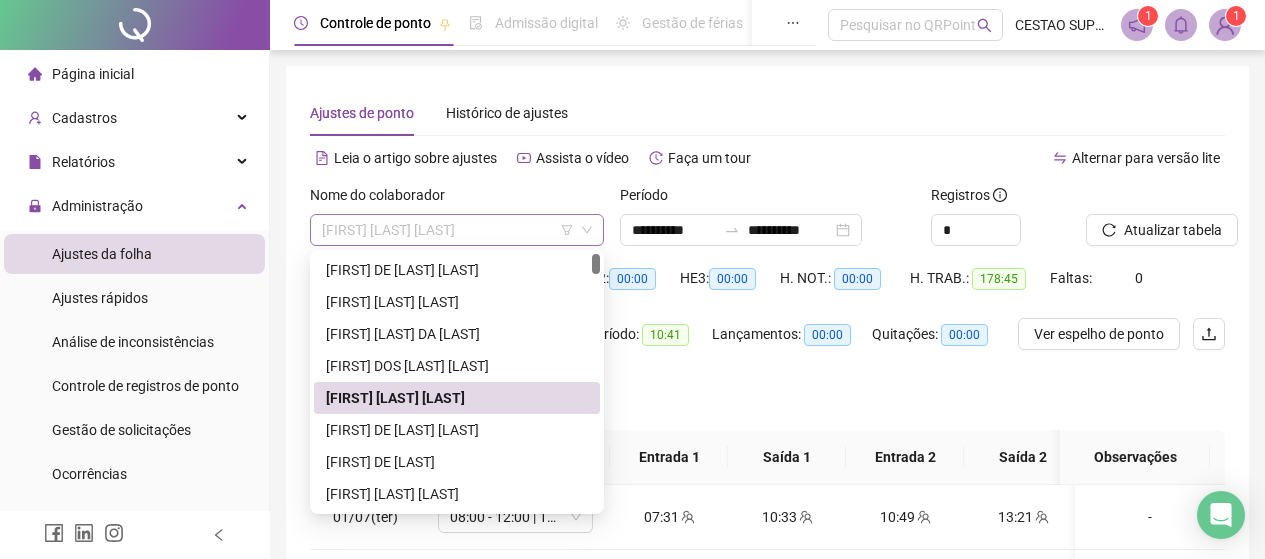 click on "[FIRST] [LAST] [LAST]" at bounding box center (457, 230) 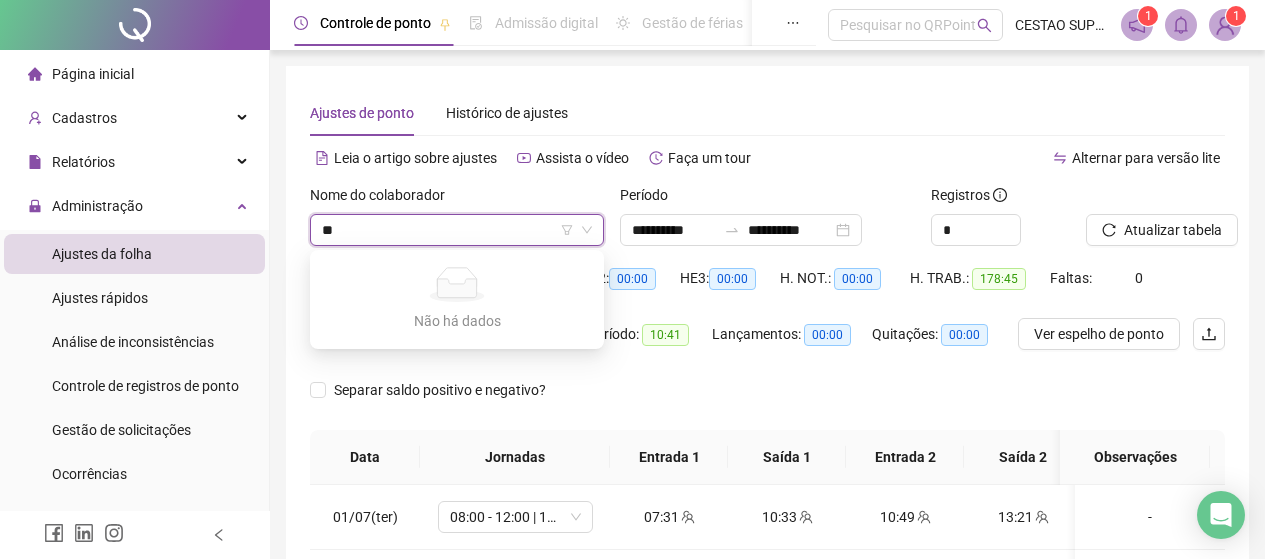 type on "*" 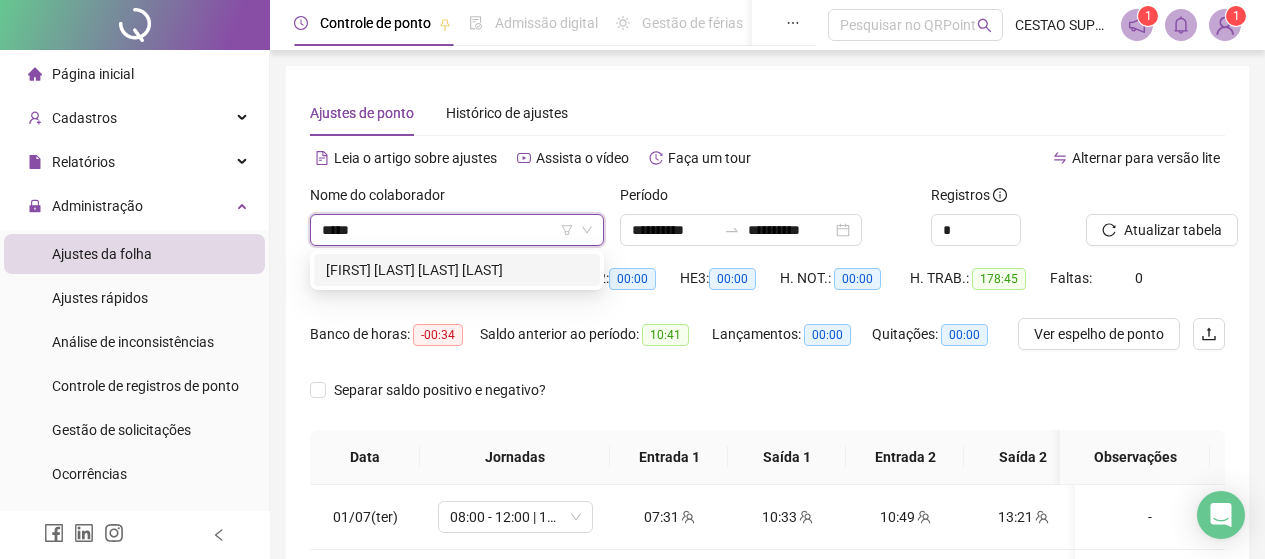 type on "******" 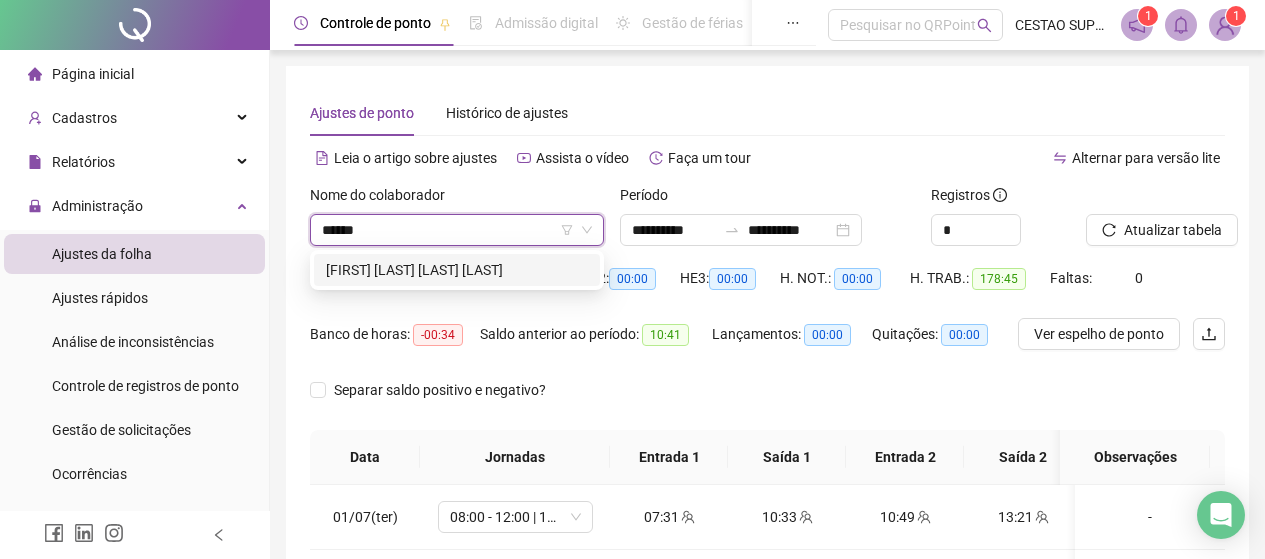 click on "[FIRST] [LAST] [LAST] [LAST]" at bounding box center [457, 270] 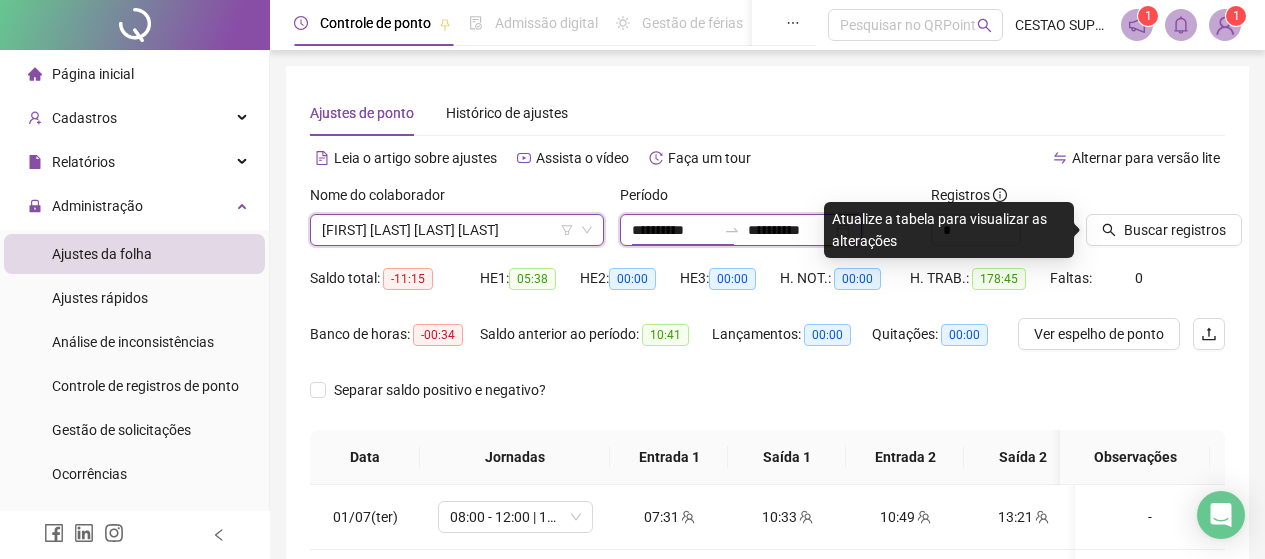 click on "**********" at bounding box center [674, 230] 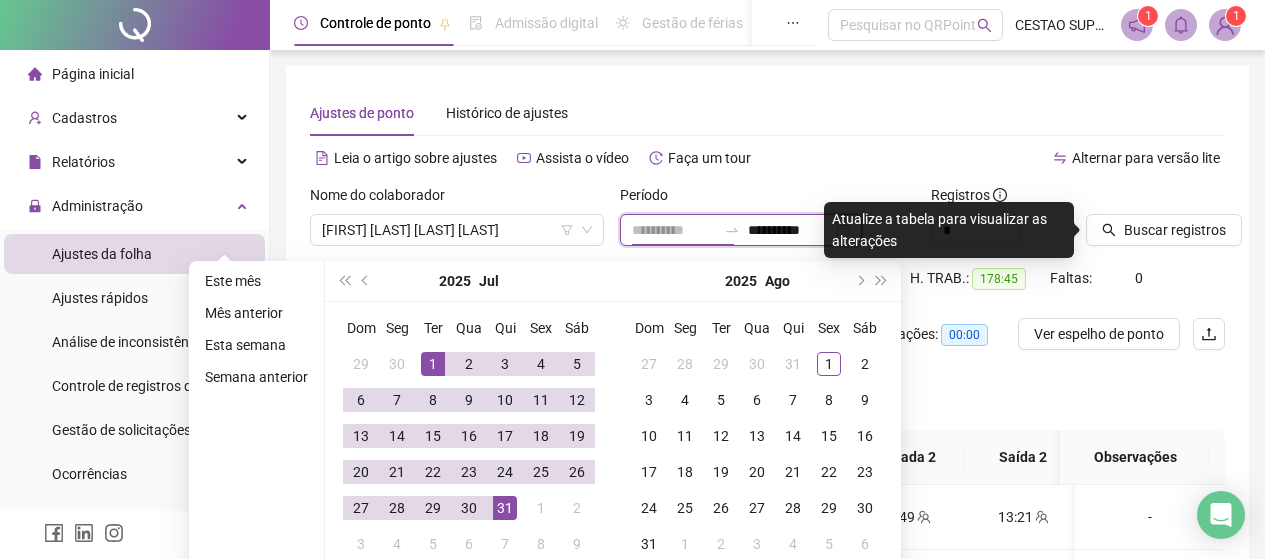 type on "**********" 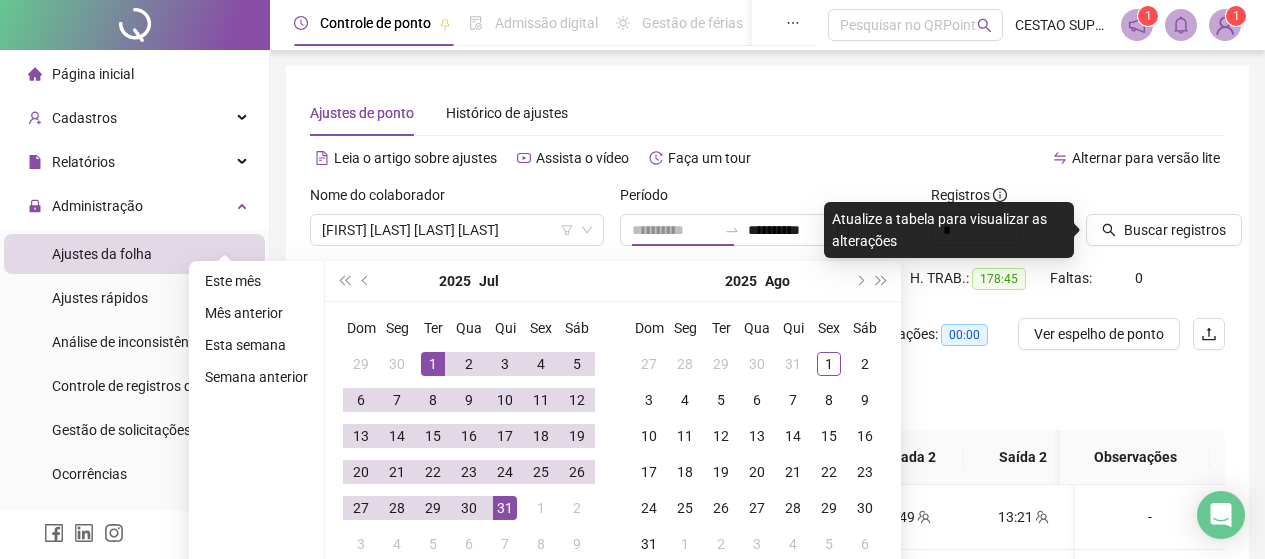 click on "1" at bounding box center [433, 364] 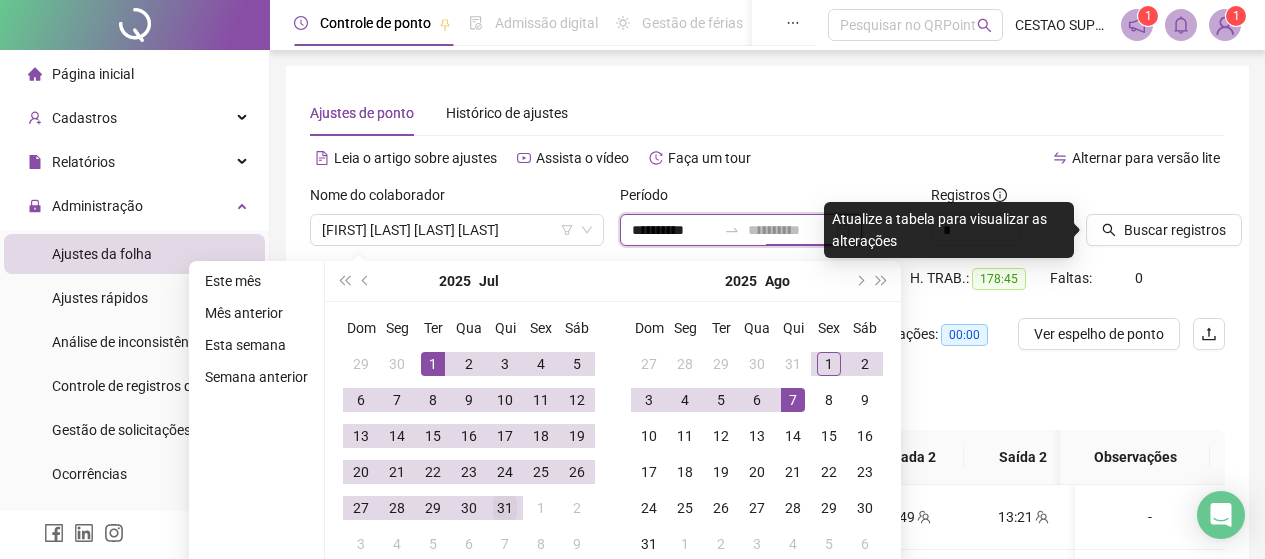 type on "**********" 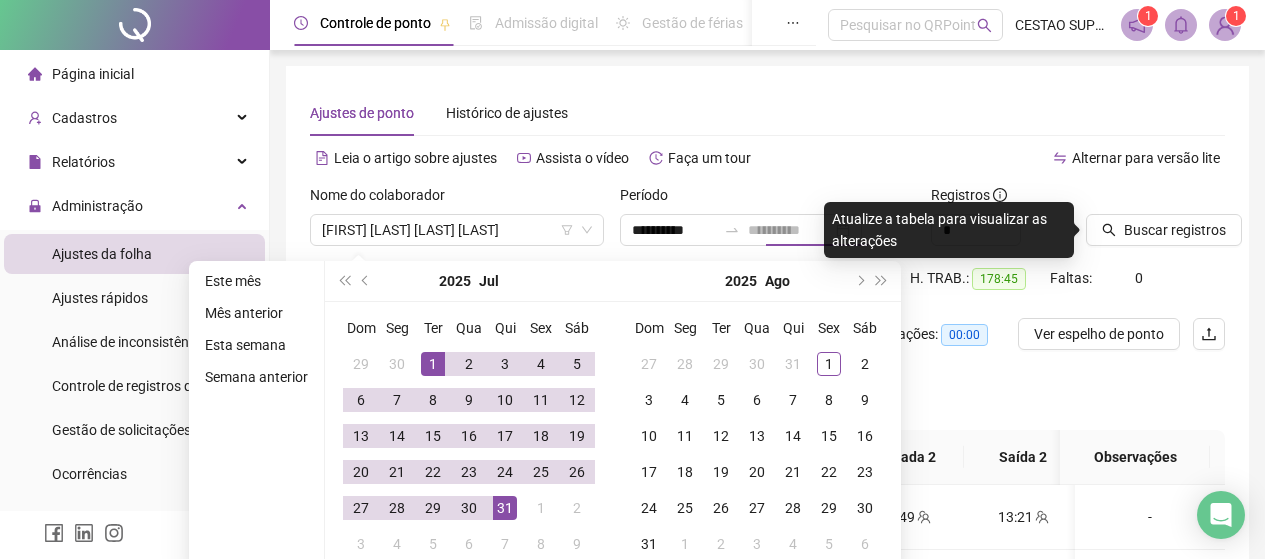 drag, startPoint x: 504, startPoint y: 504, endPoint x: 544, endPoint y: 441, distance: 74.62573 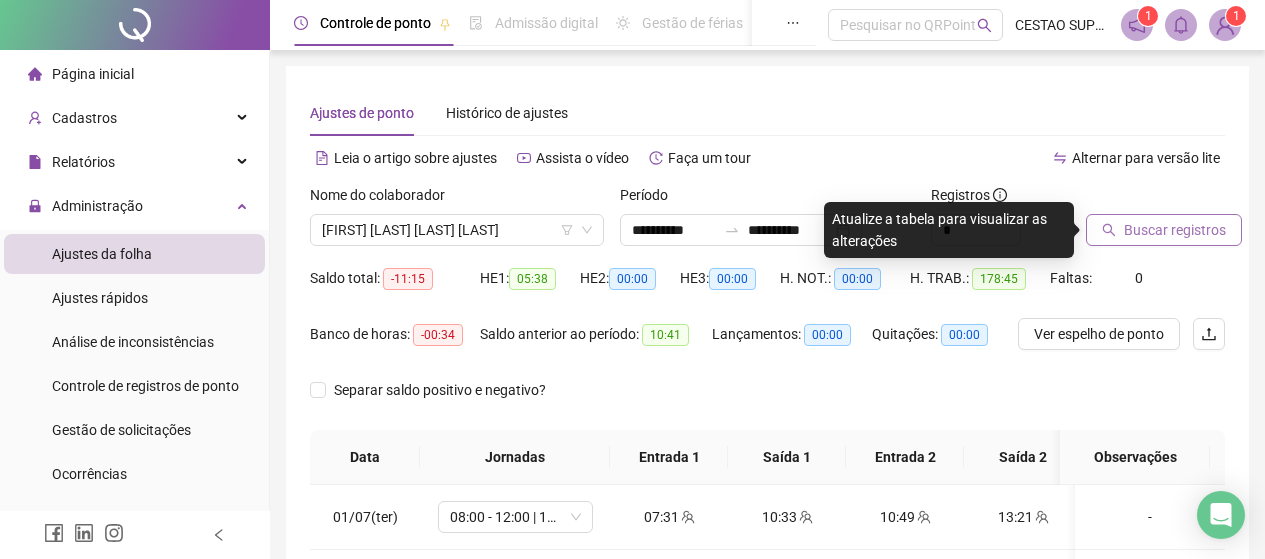 click on "Buscar registros" at bounding box center [1175, 230] 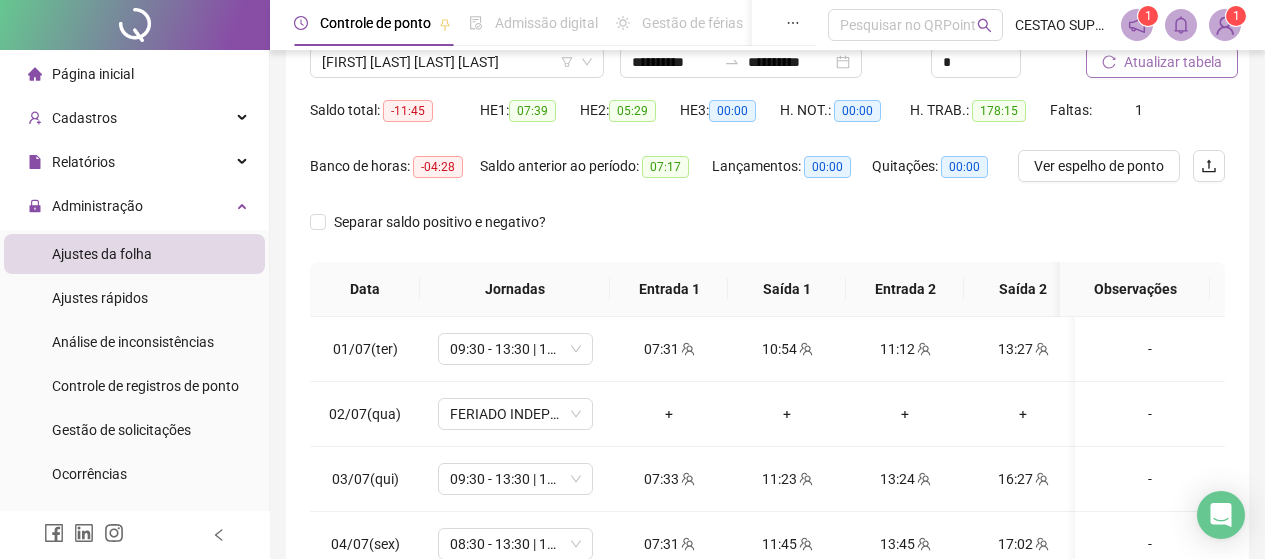 scroll, scrollTop: 200, scrollLeft: 0, axis: vertical 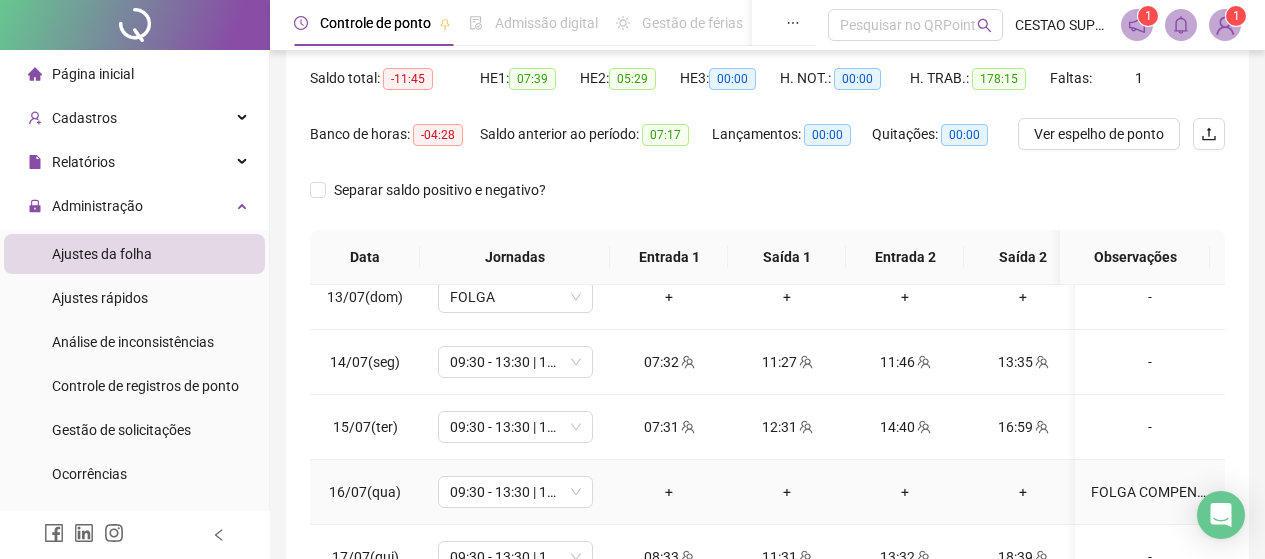 click on "FOLGA COMPENSADA." at bounding box center (1150, 492) 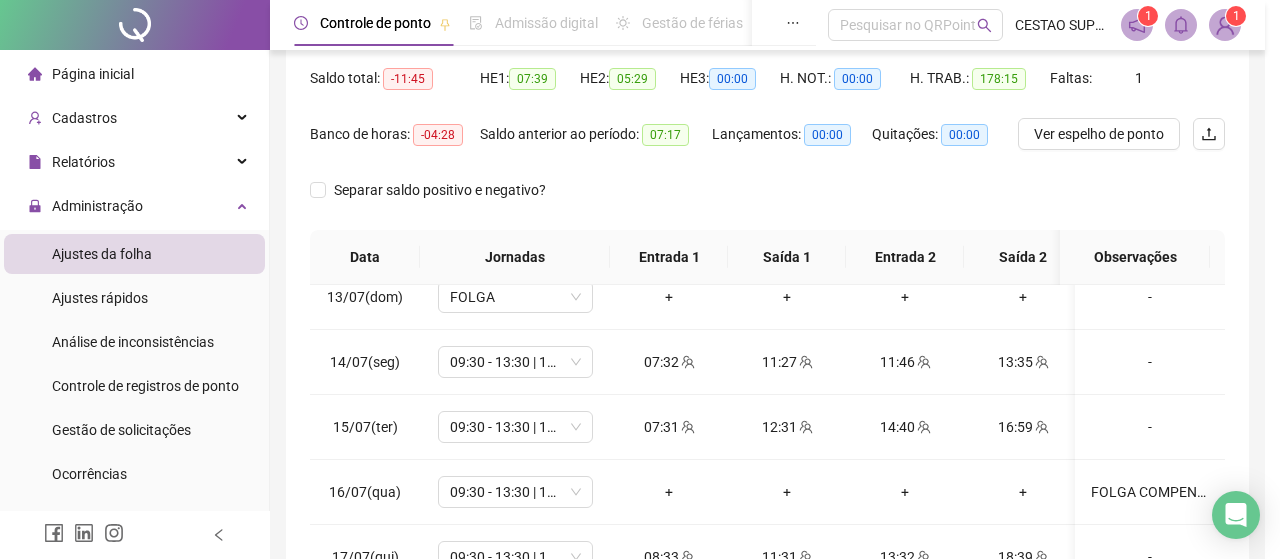 type on "**********" 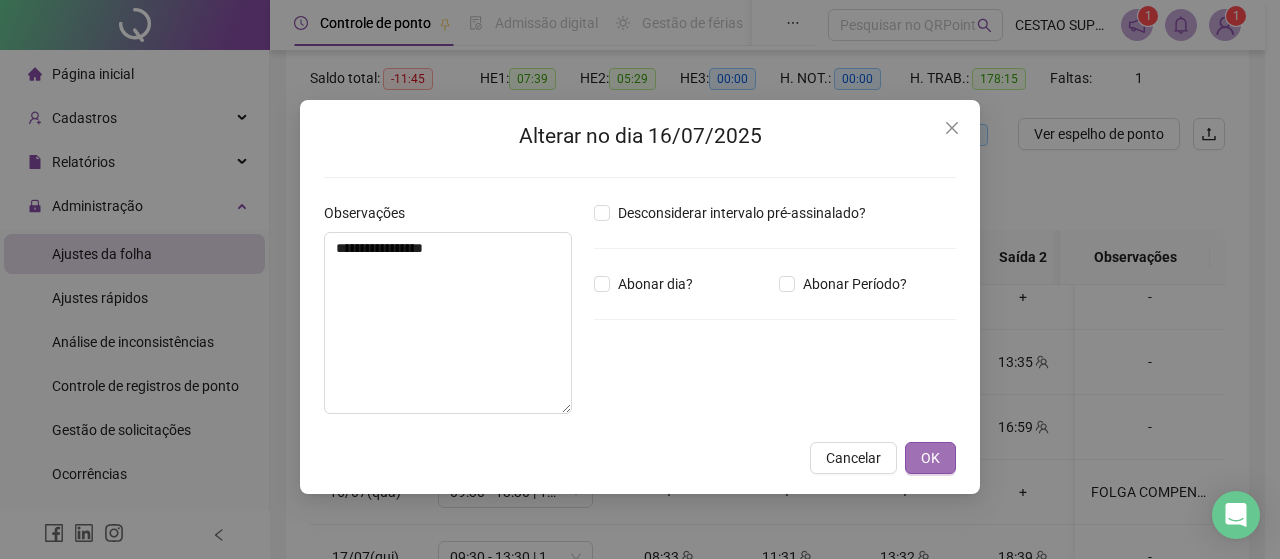 click on "OK" at bounding box center (930, 458) 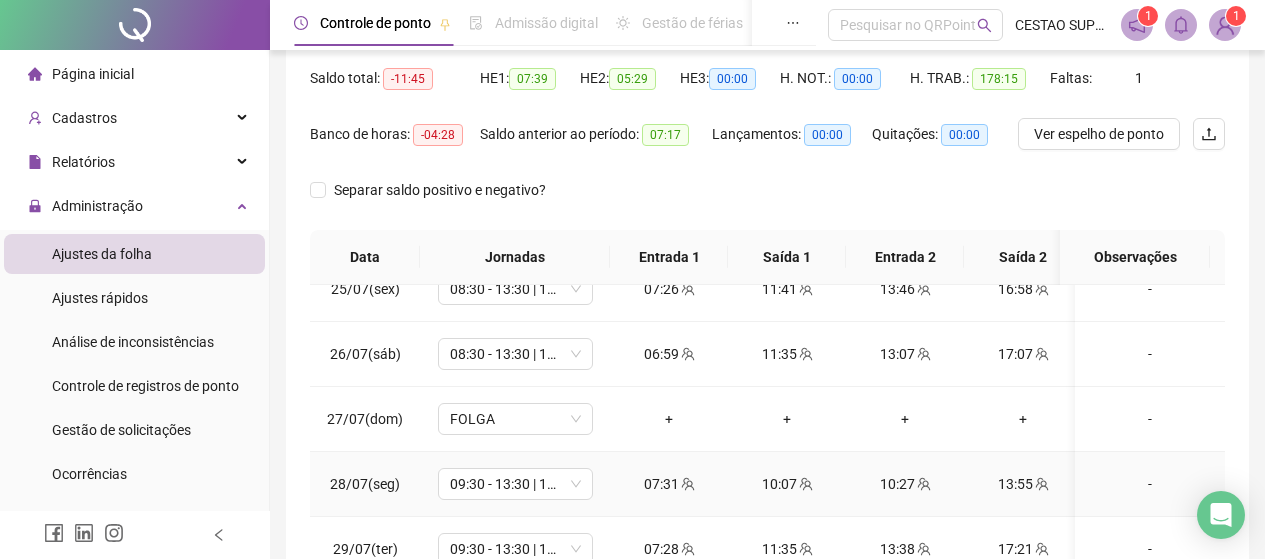 scroll, scrollTop: 1603, scrollLeft: 0, axis: vertical 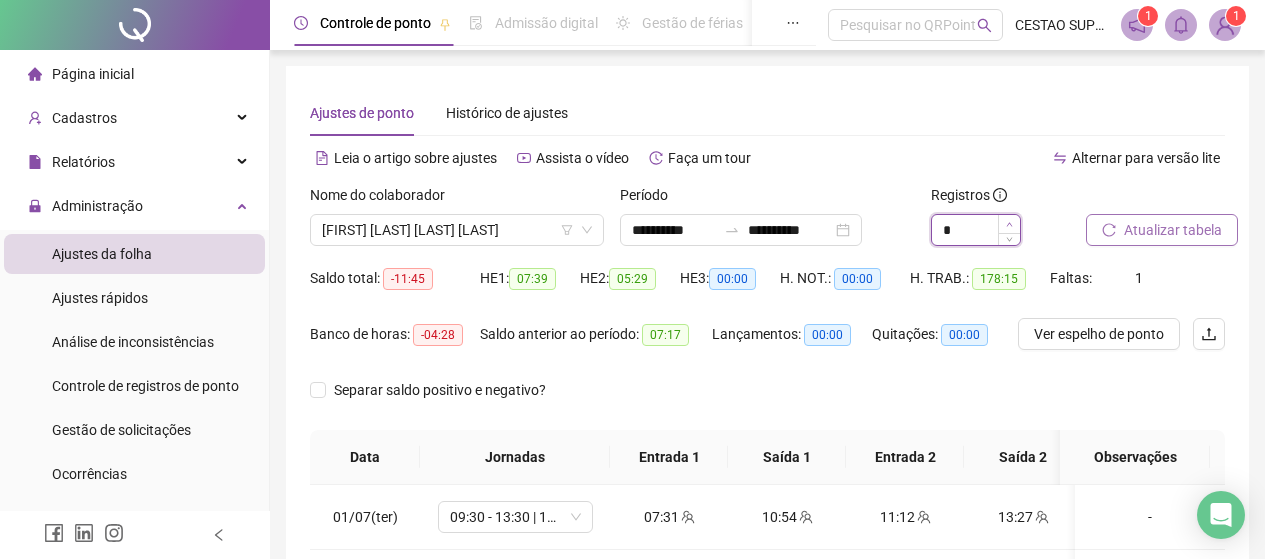 click at bounding box center (1009, 224) 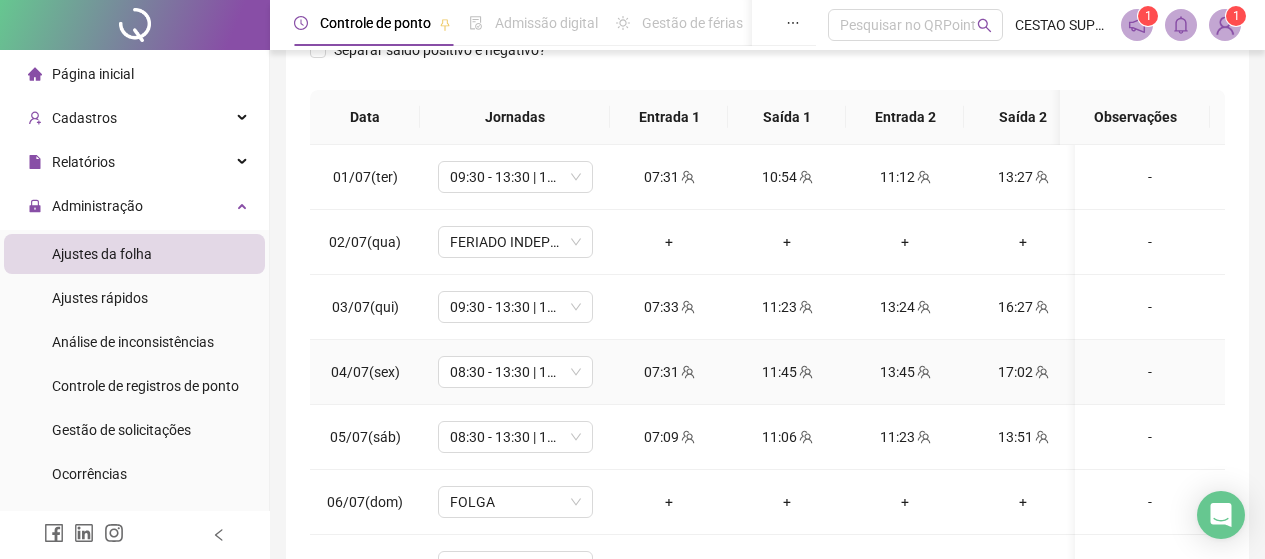 scroll, scrollTop: 400, scrollLeft: 0, axis: vertical 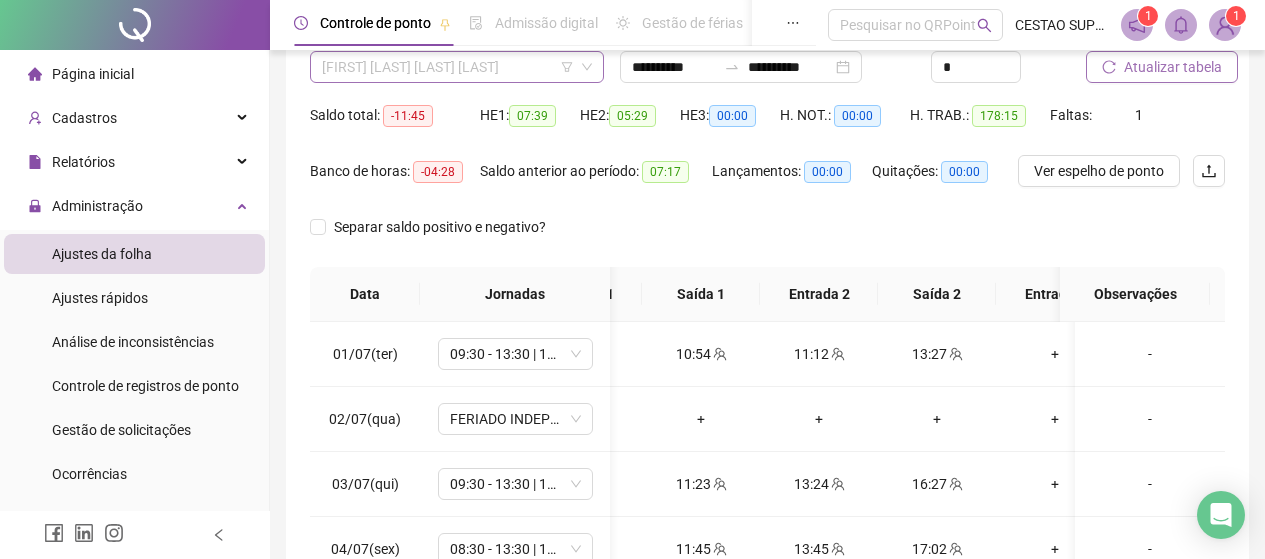 click on "[FIRST] [LAST] [LAST] [LAST]" at bounding box center (457, 67) 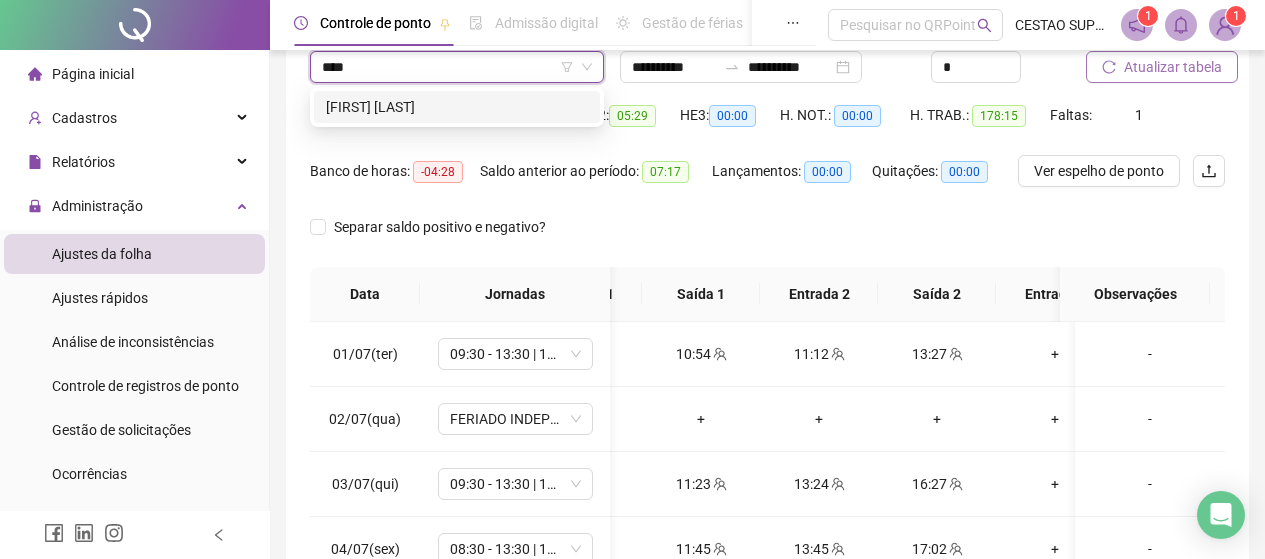 scroll, scrollTop: 0, scrollLeft: 0, axis: both 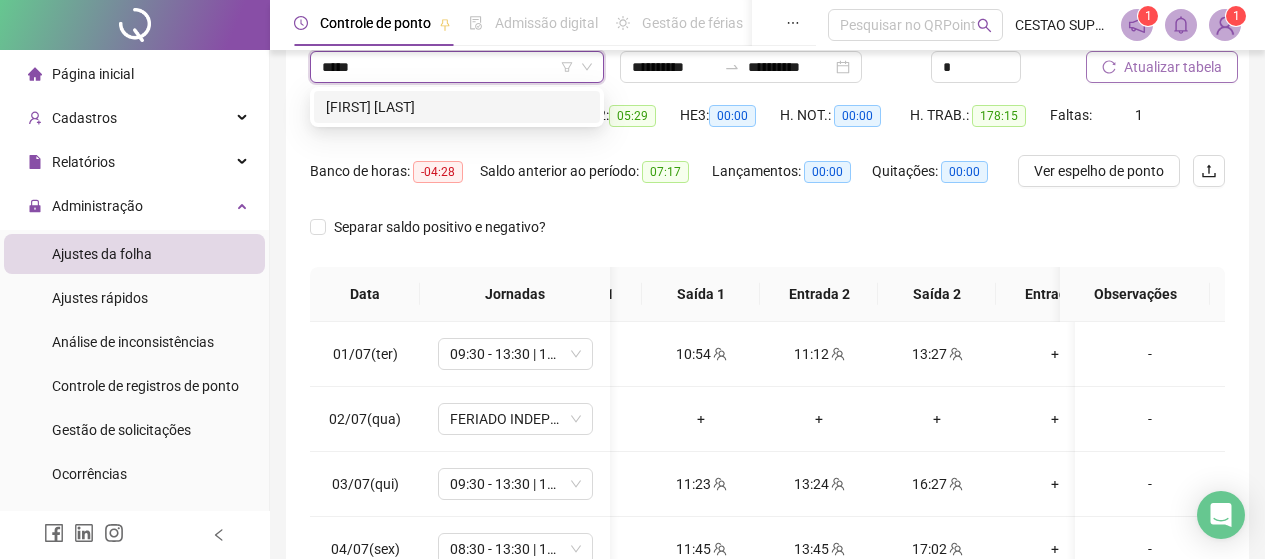 type on "******" 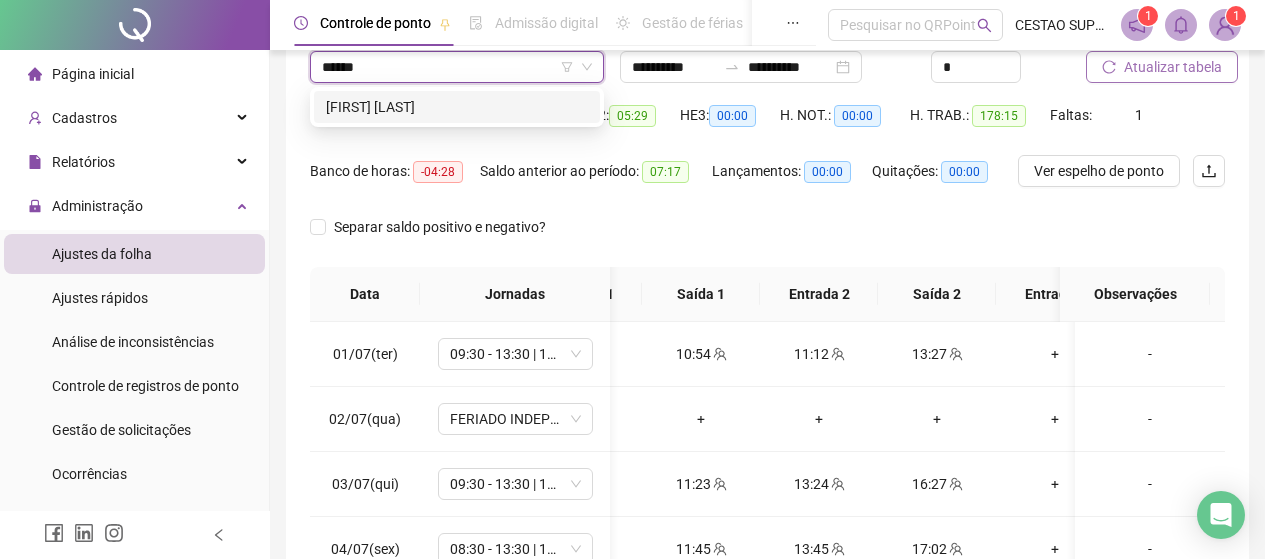 click on "[FIRST] [LAST]" at bounding box center (457, 107) 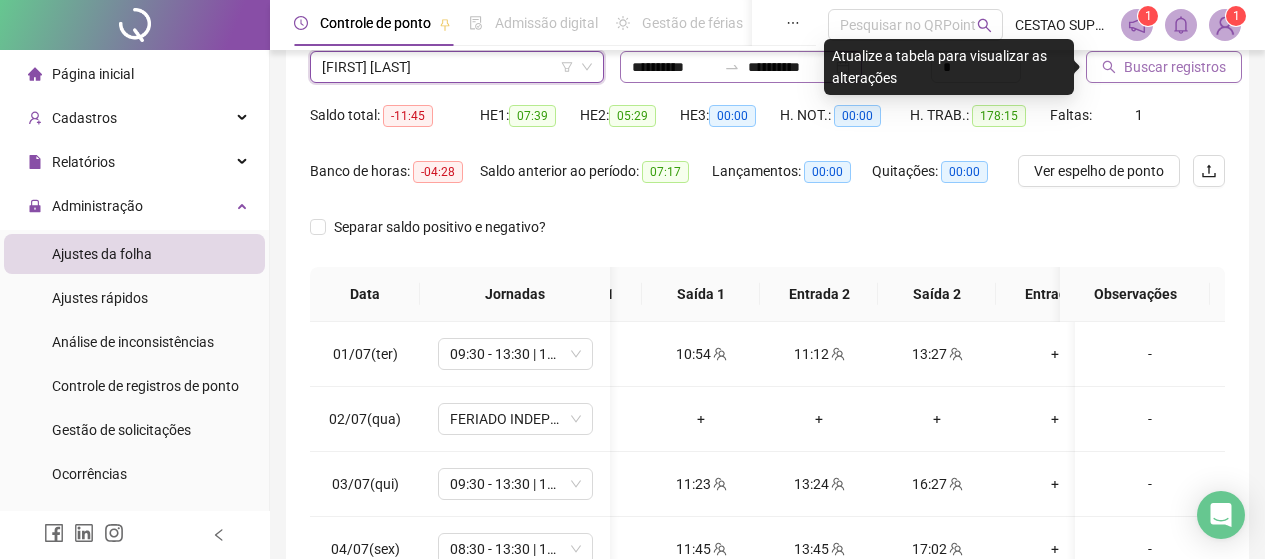 click at bounding box center (732, 67) 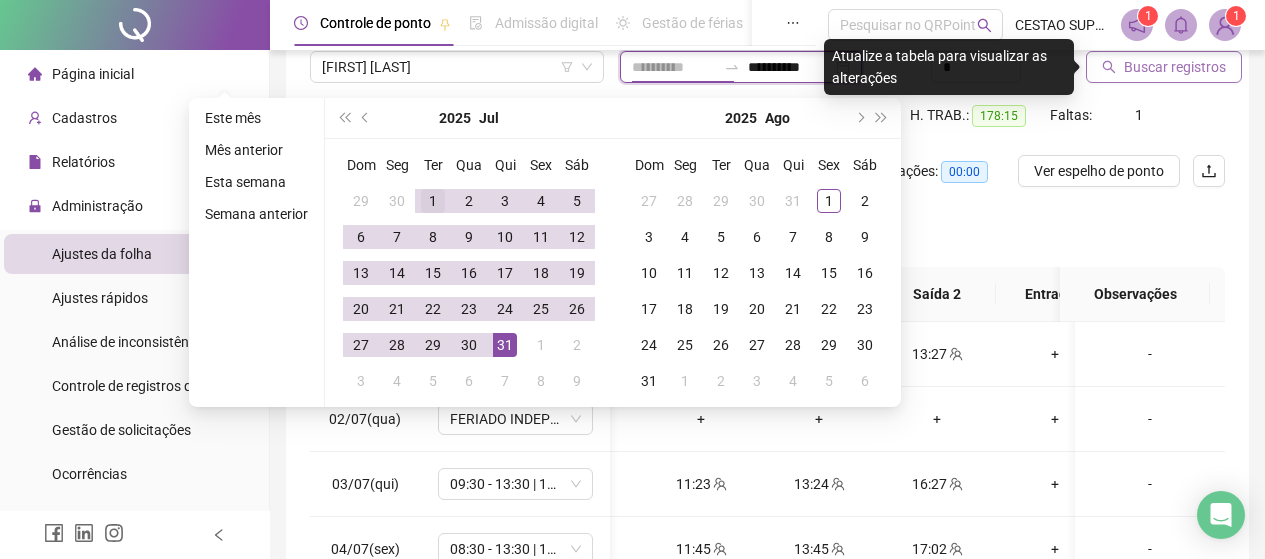 type on "**********" 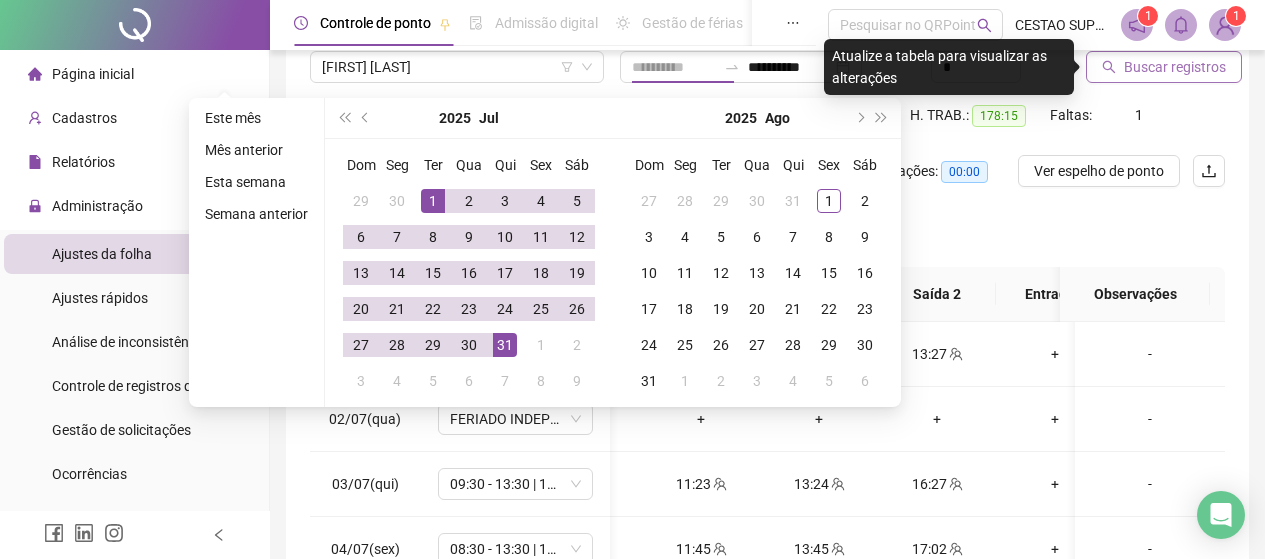 click on "1" at bounding box center (433, 201) 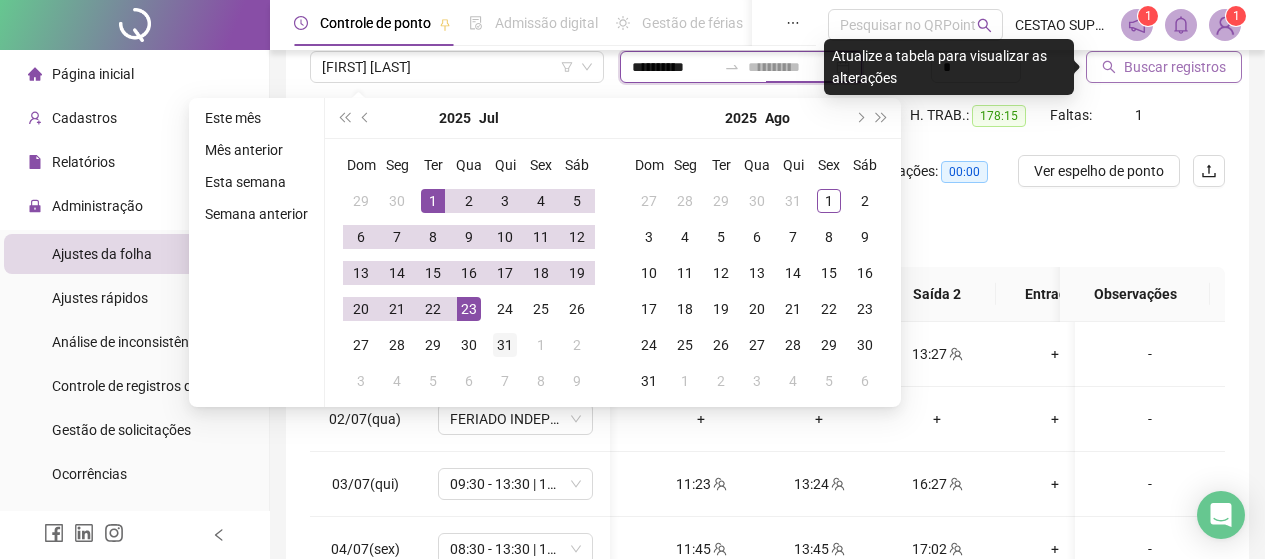 type on "**********" 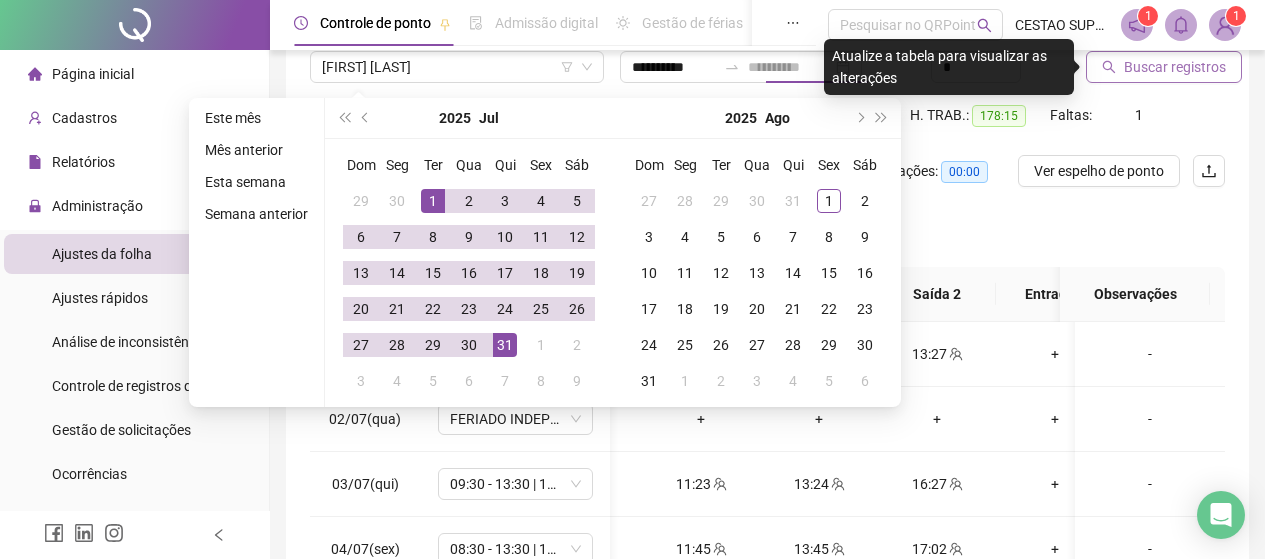 click on "31" at bounding box center [505, 345] 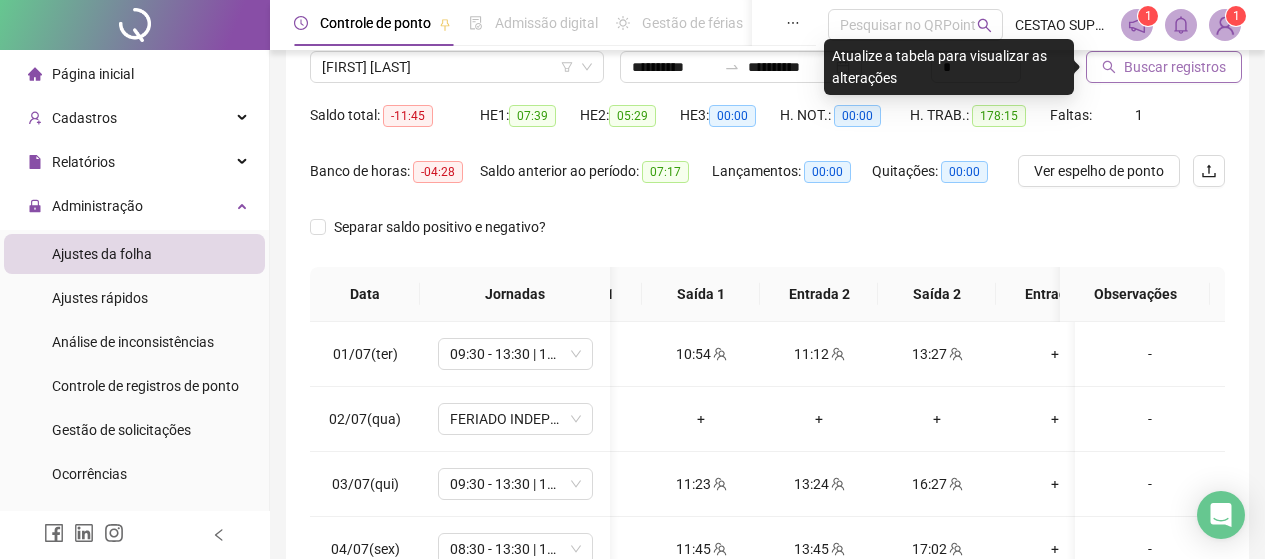click on "Buscar registros" at bounding box center (1175, 67) 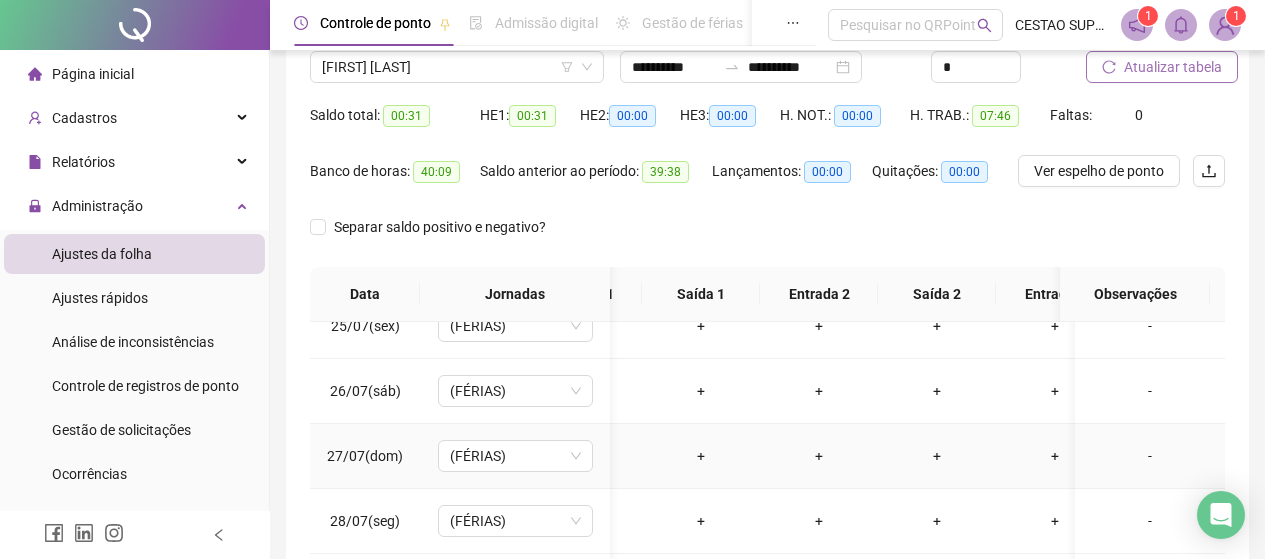 scroll, scrollTop: 1603, scrollLeft: 86, axis: both 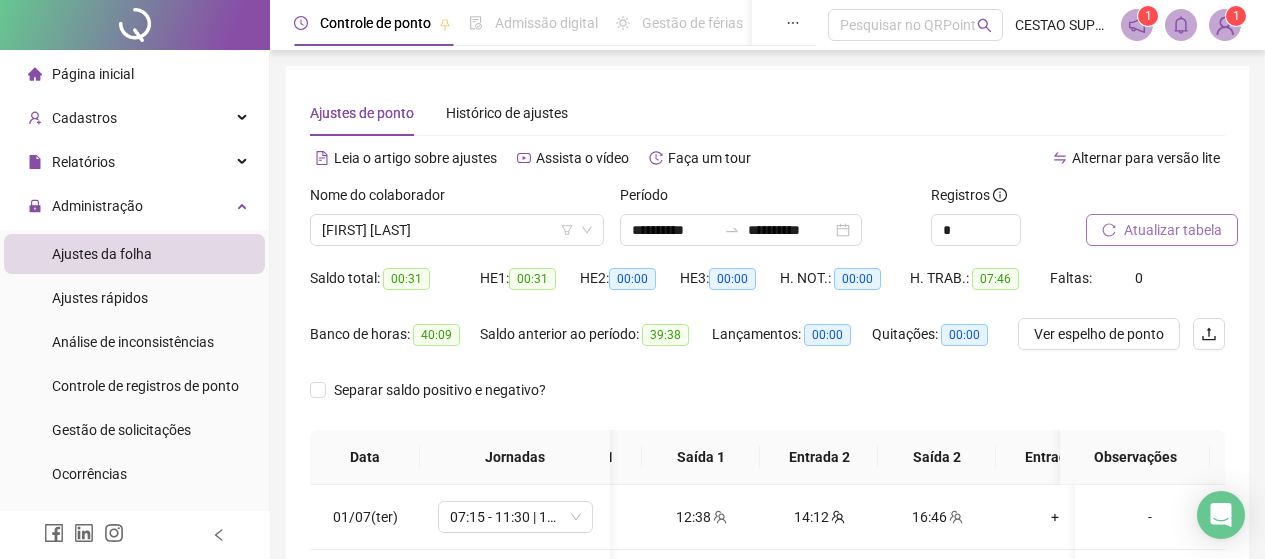 click on "Atualizar tabela" at bounding box center (1173, 230) 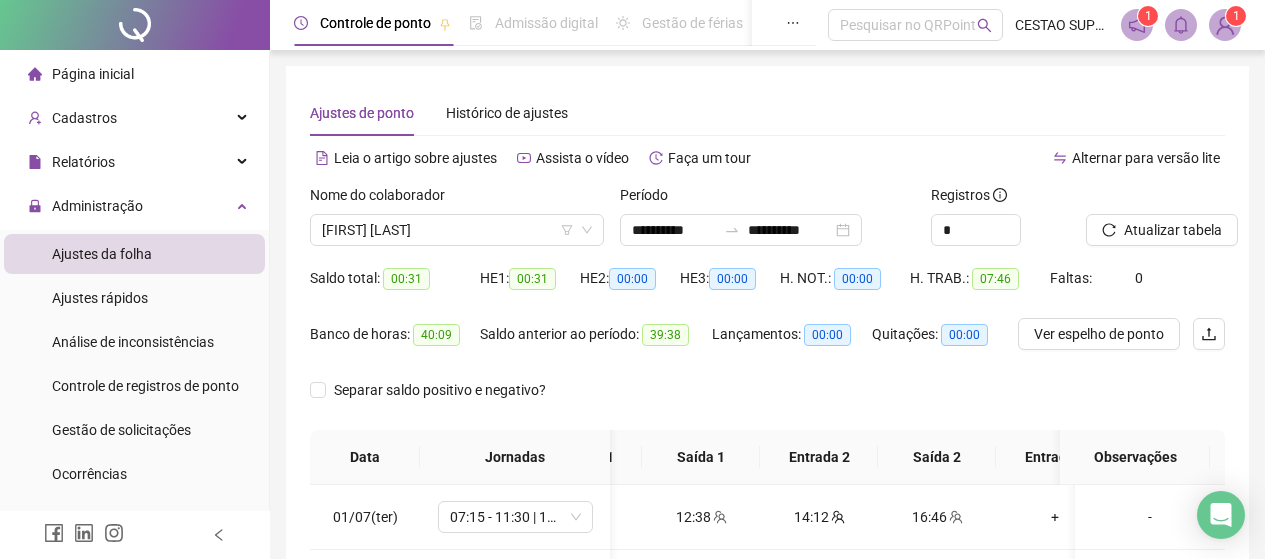click on "Ver espelho de ponto" at bounding box center (1099, 334) 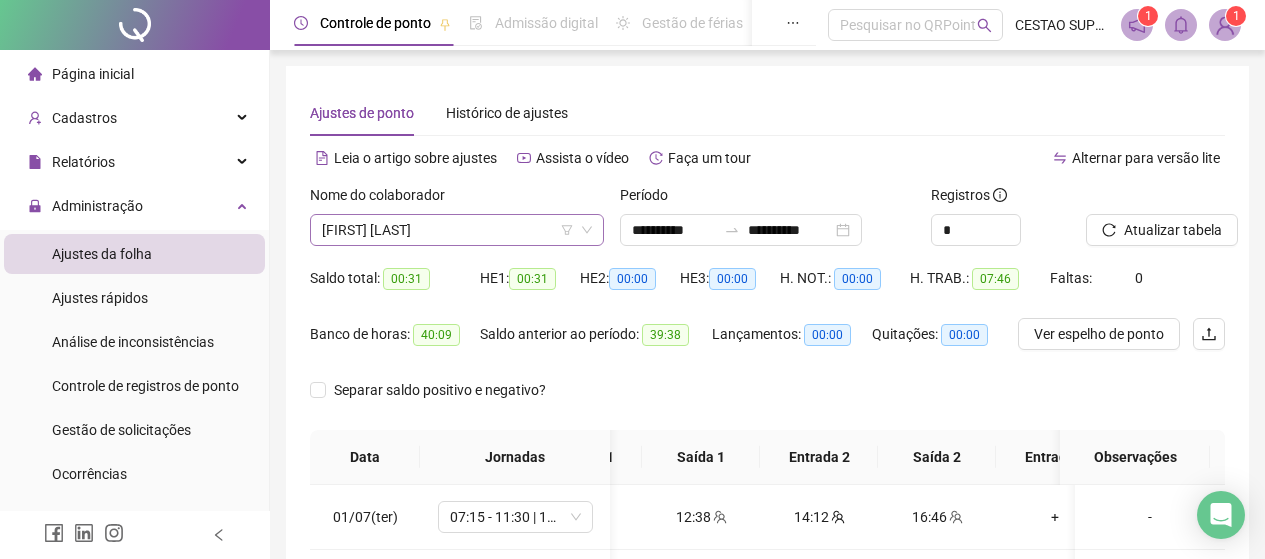 click on "[FIRST] [LAST]" at bounding box center (457, 230) 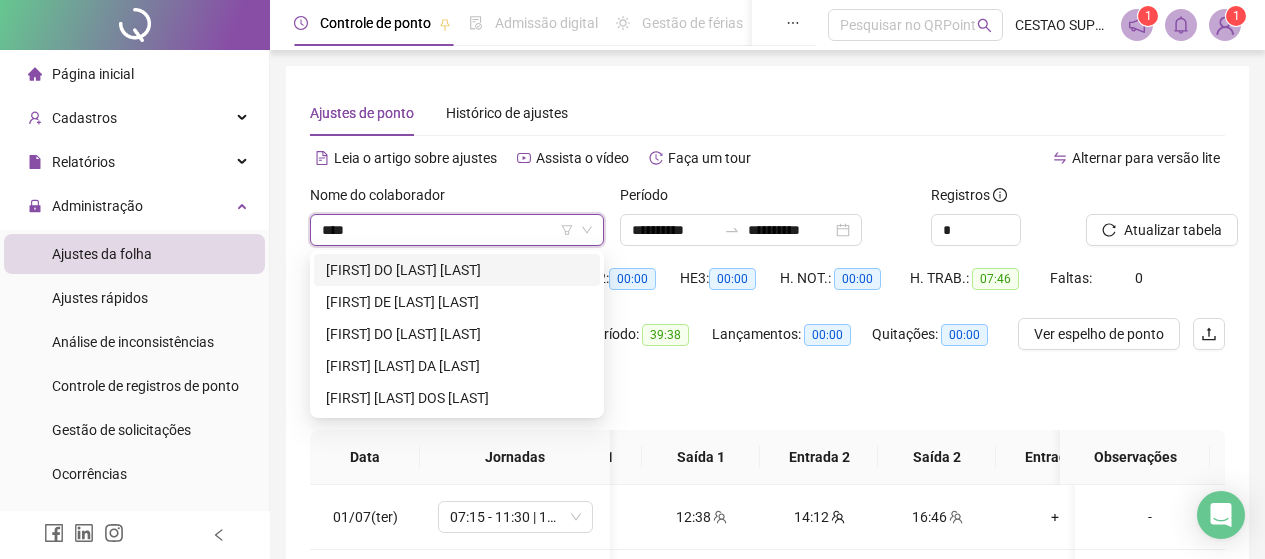 scroll, scrollTop: 0, scrollLeft: 0, axis: both 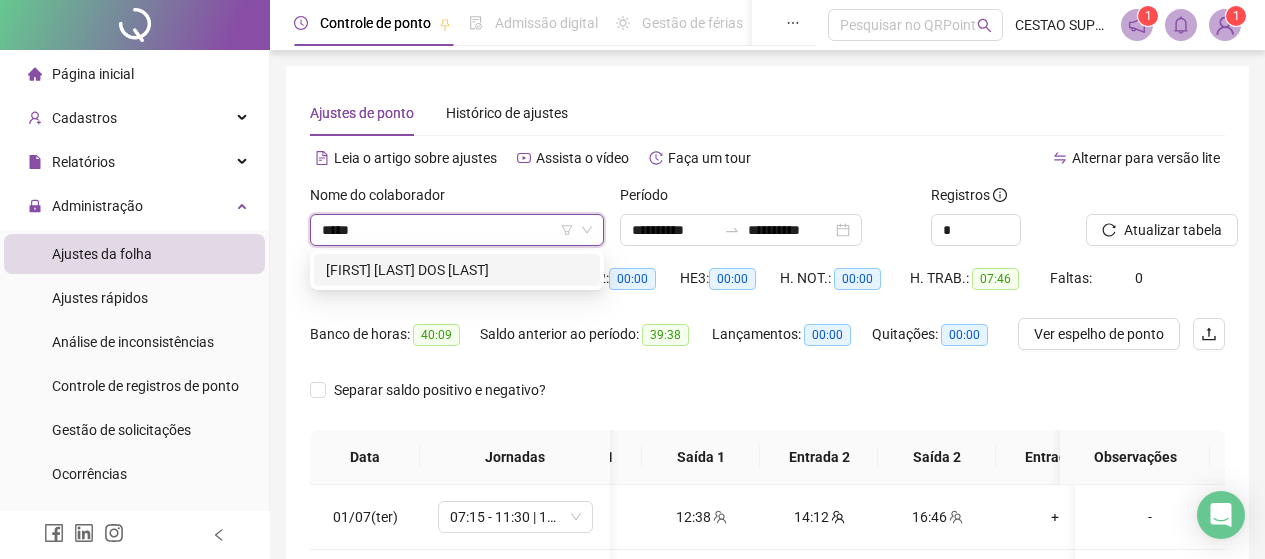type on "******" 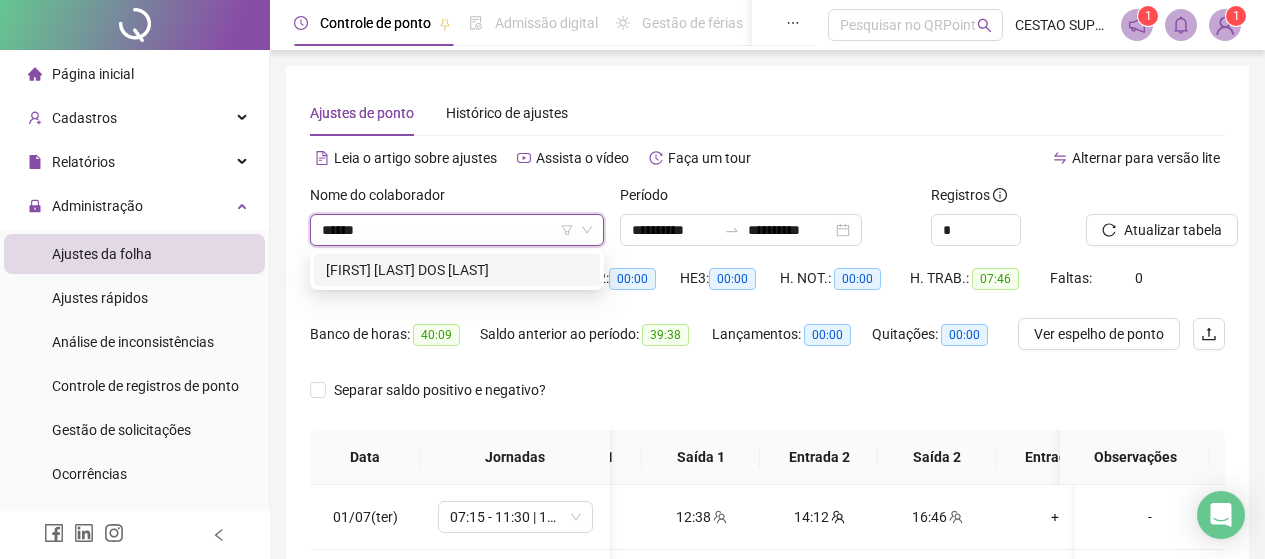 drag, startPoint x: 415, startPoint y: 271, endPoint x: 424, endPoint y: 277, distance: 10.816654 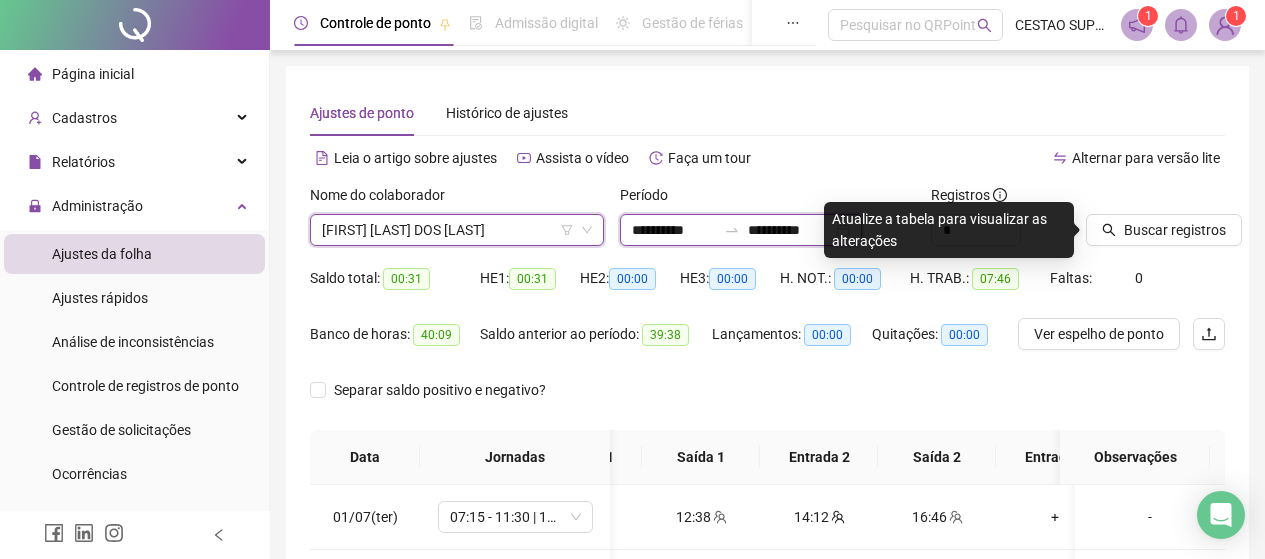 click on "**********" at bounding box center (674, 230) 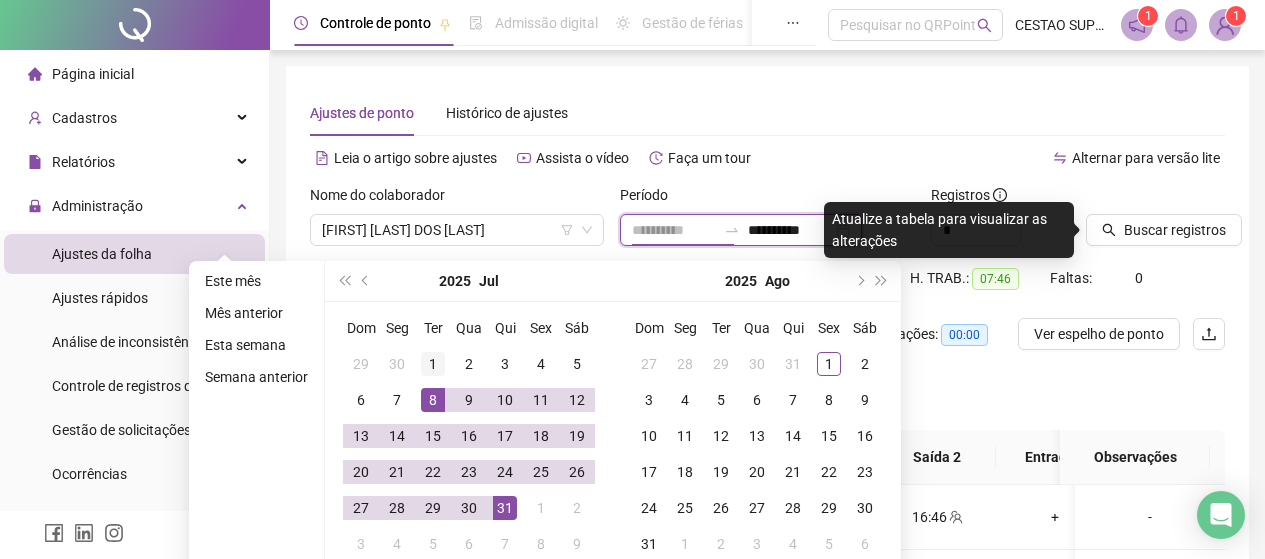 type on "**********" 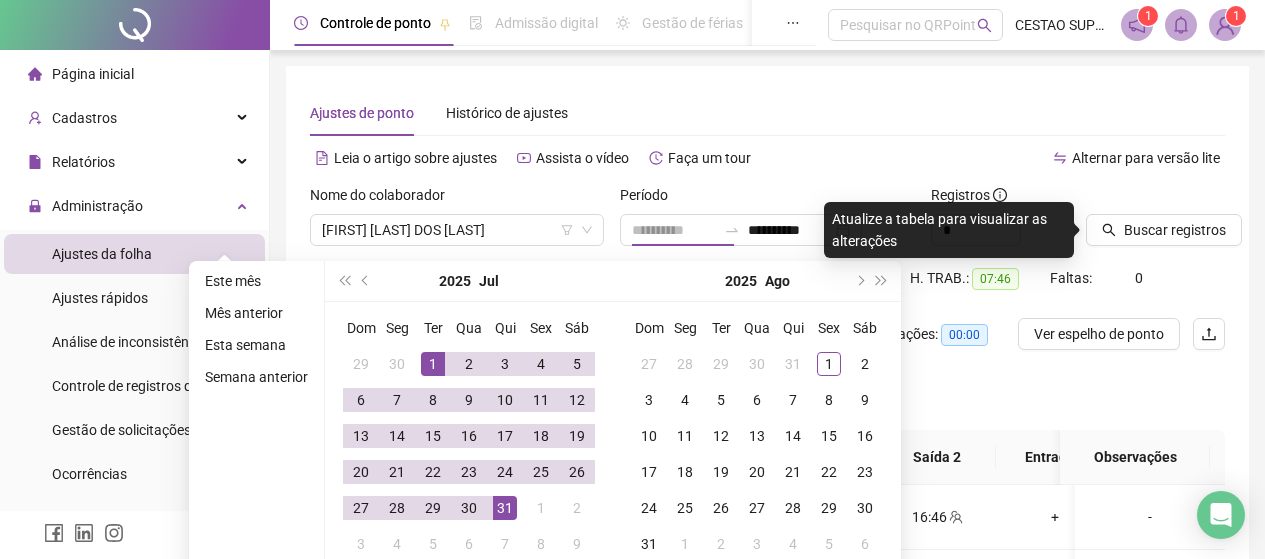 click on "1" at bounding box center (433, 364) 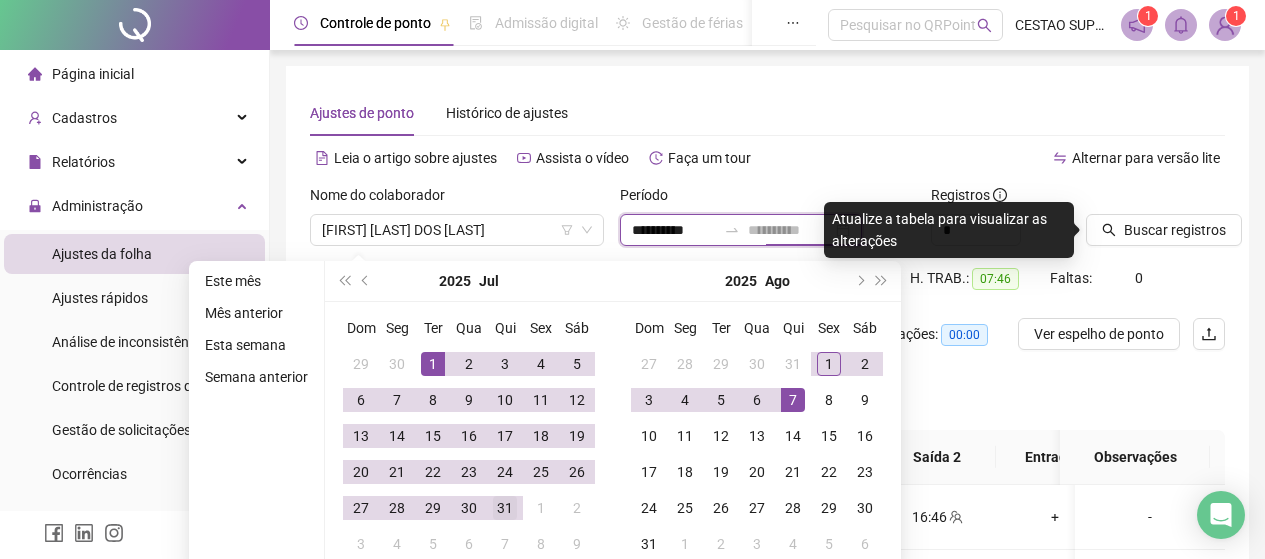 type on "**********" 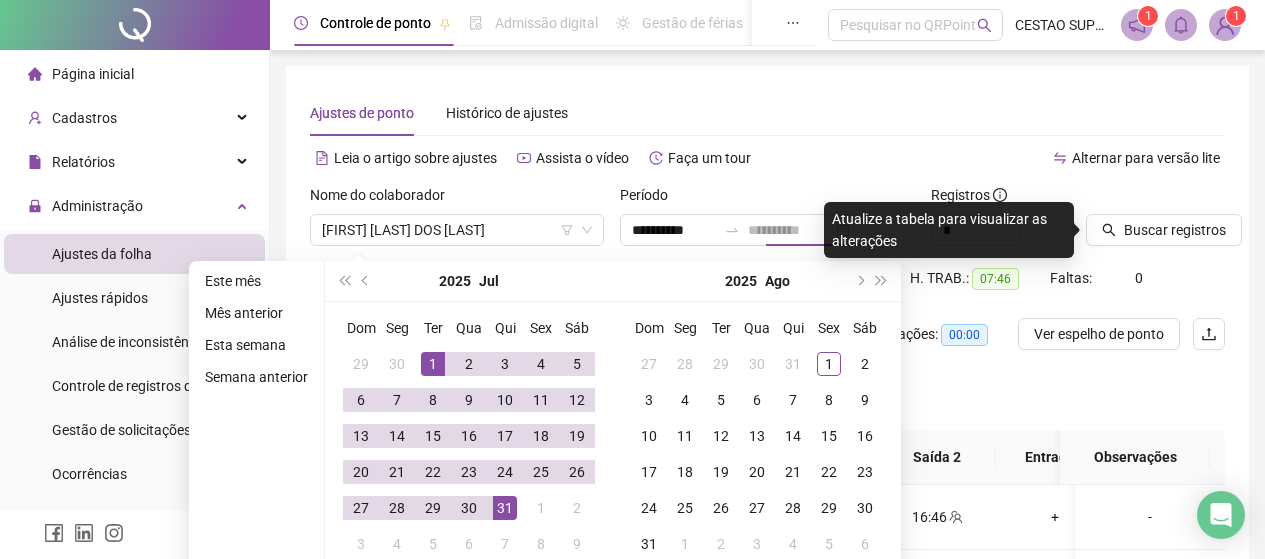 click on "31" at bounding box center (505, 508) 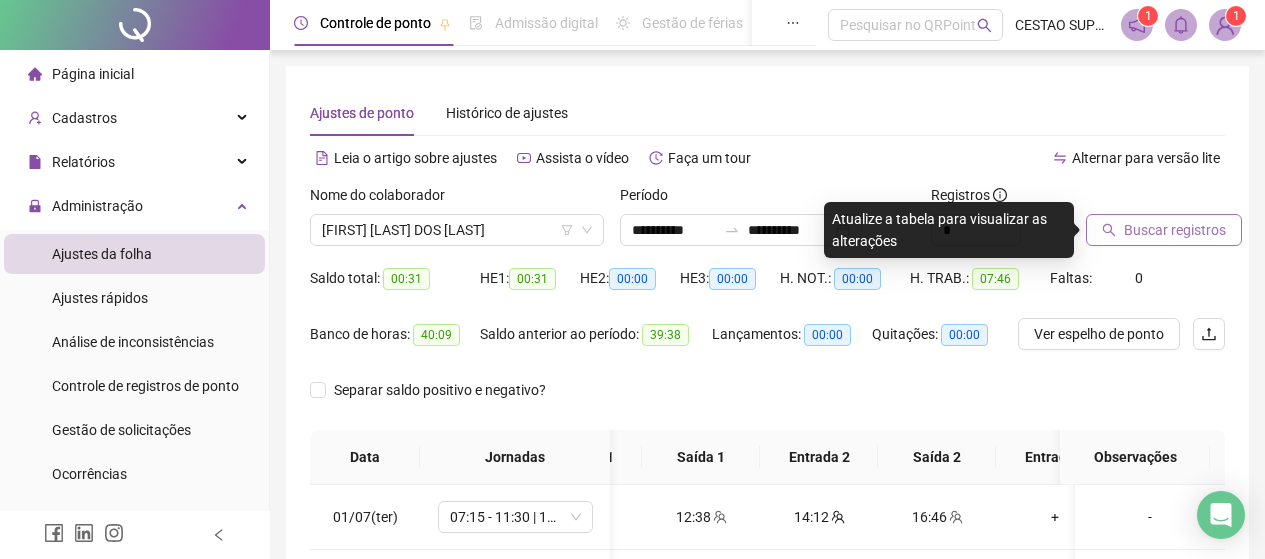 click on "Buscar registros" at bounding box center [1175, 230] 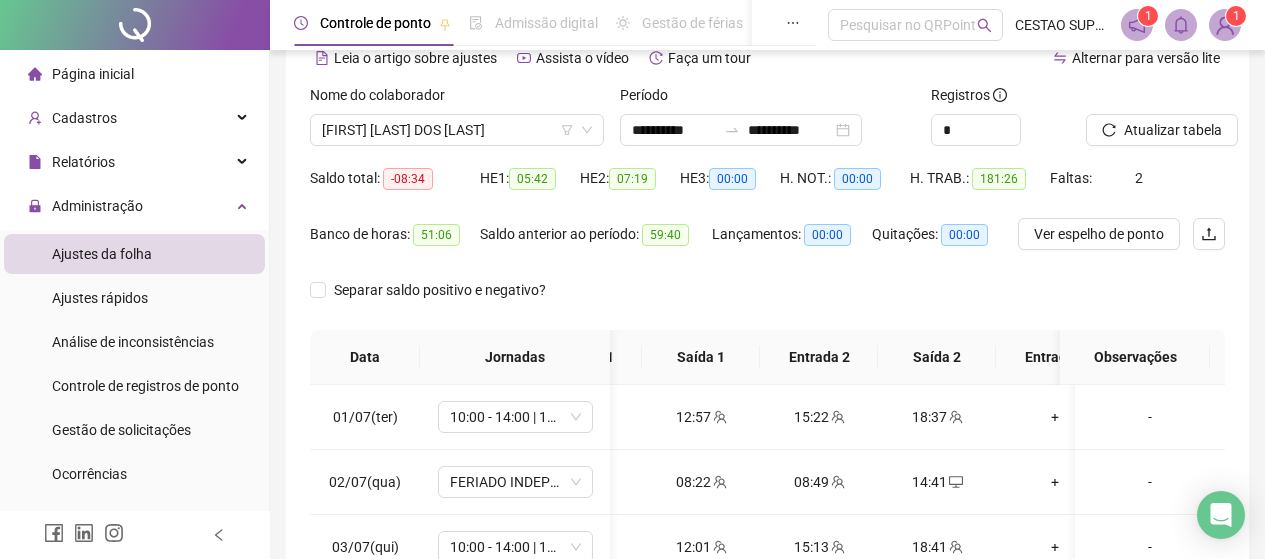 scroll, scrollTop: 200, scrollLeft: 0, axis: vertical 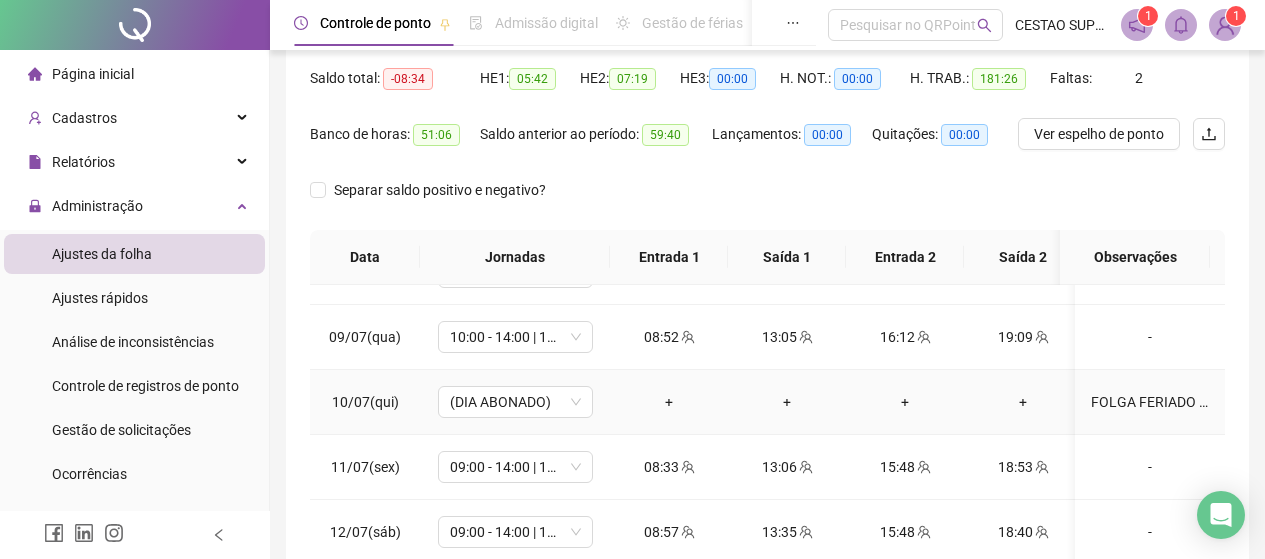 click on "FOLGA FERIADO (02/07/2025)" at bounding box center (1150, 402) 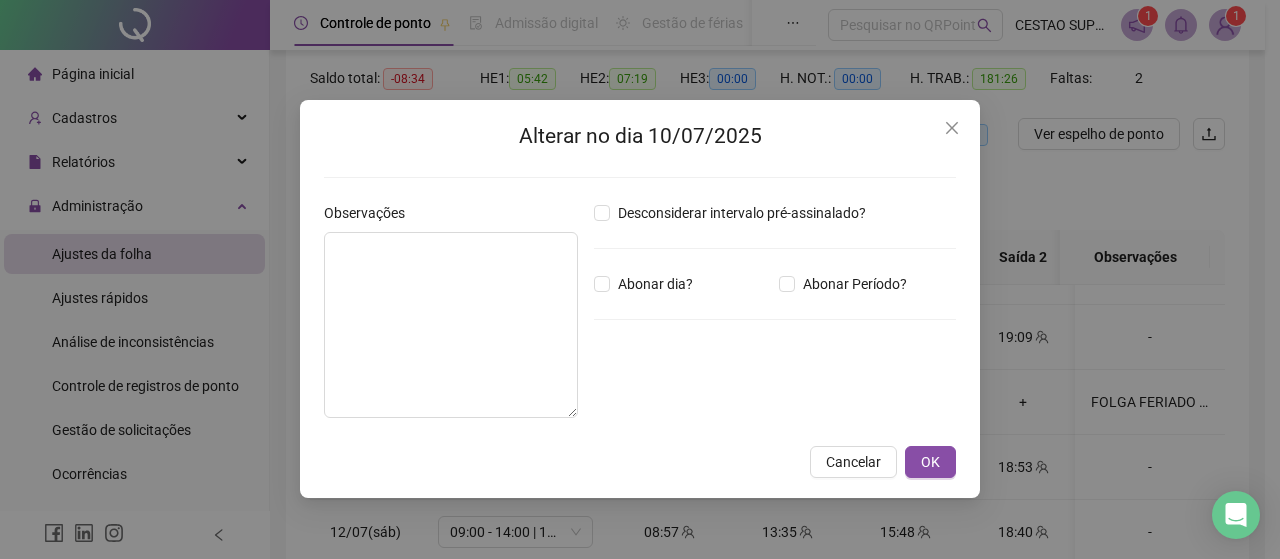 type on "**********" 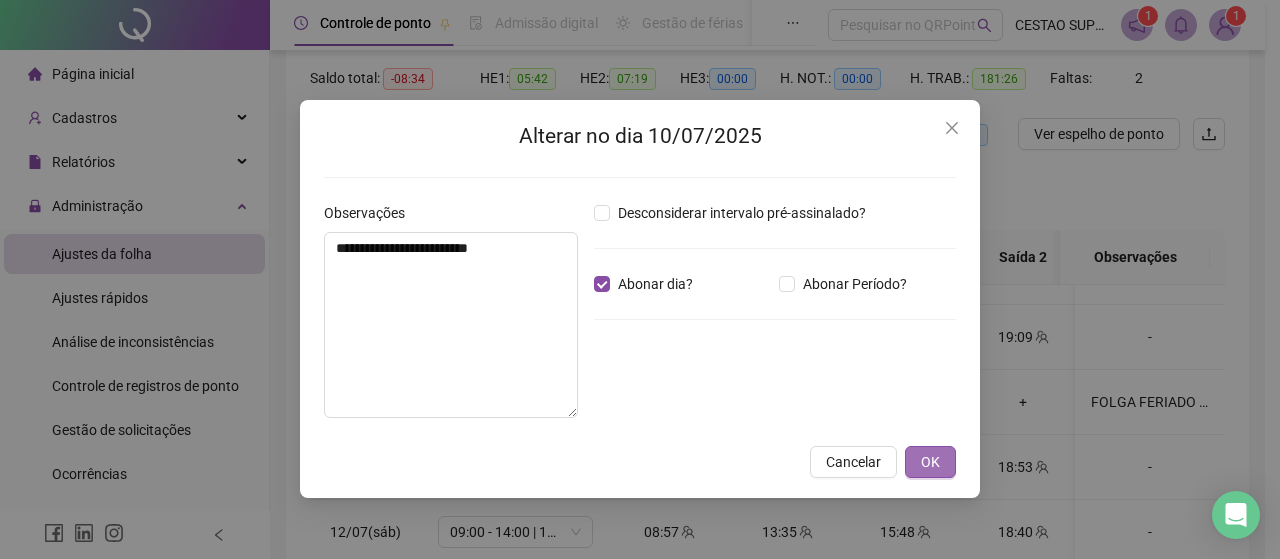 click on "OK" at bounding box center [930, 462] 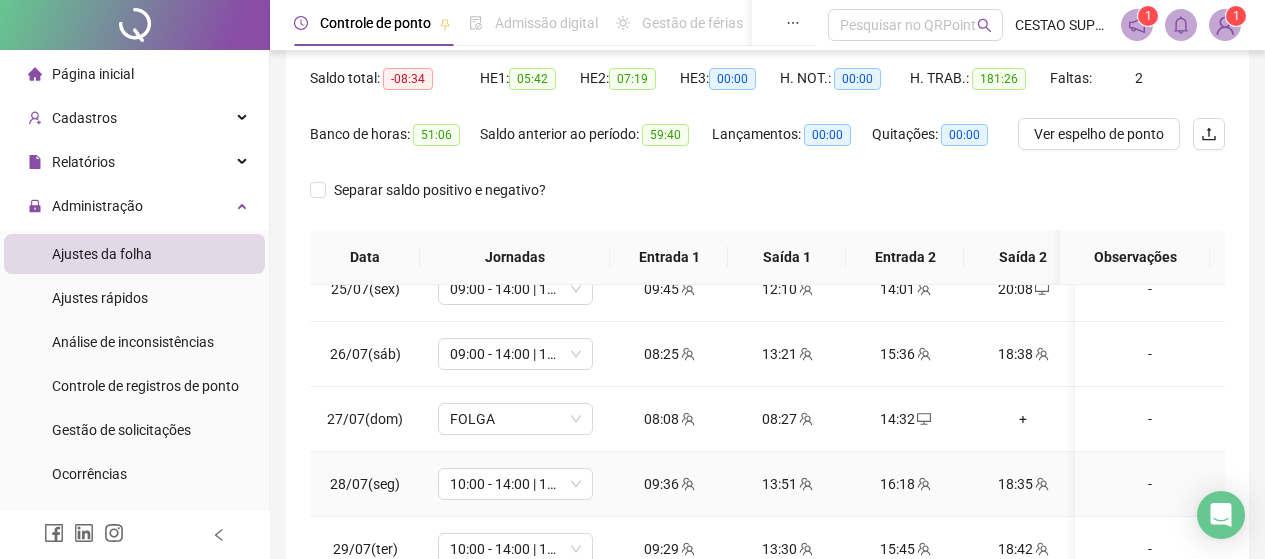scroll, scrollTop: 1603, scrollLeft: 0, axis: vertical 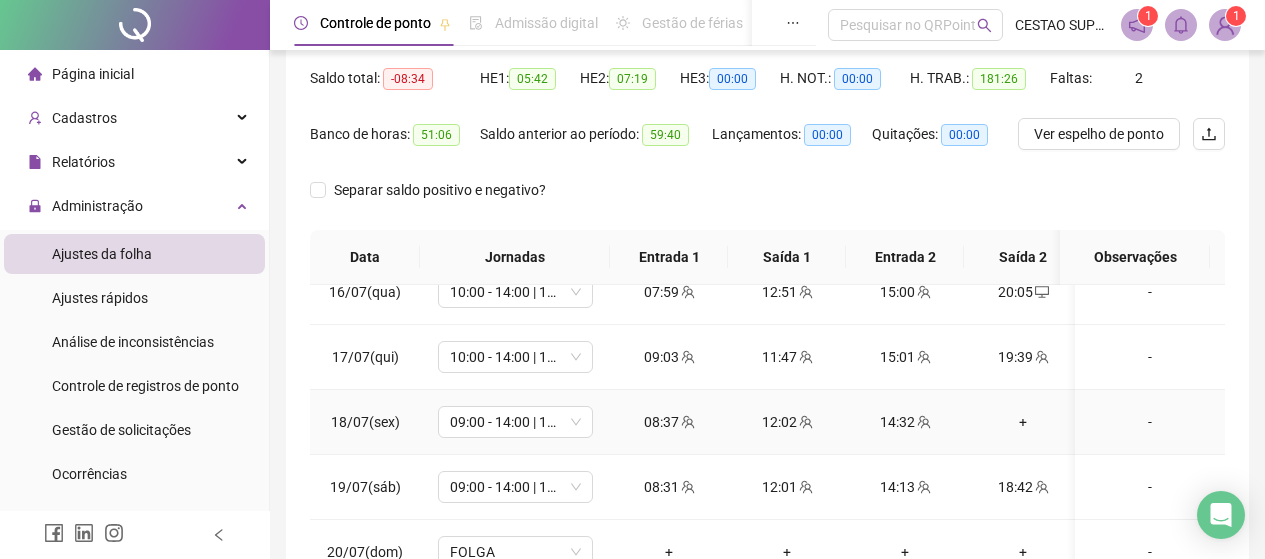 click on "+" at bounding box center [1023, 422] 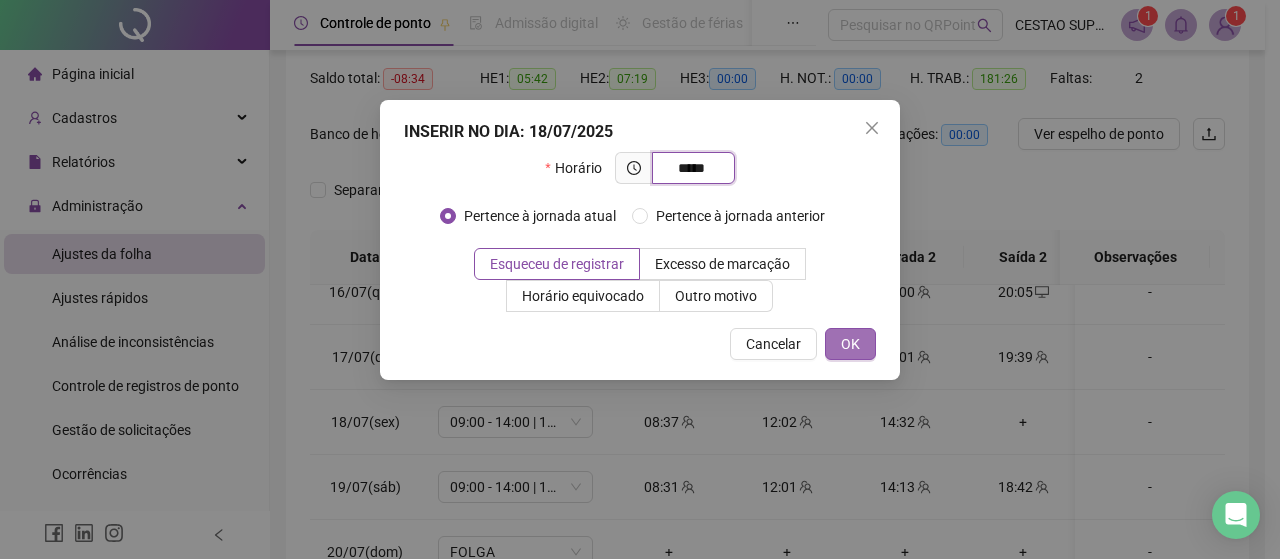 type on "*****" 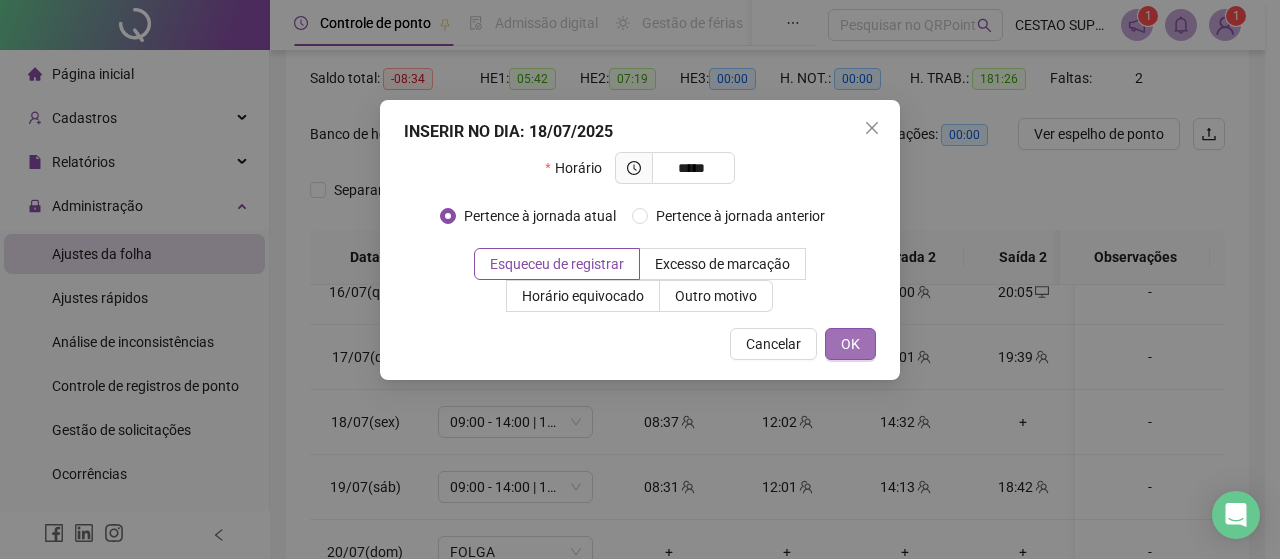 click on "OK" at bounding box center (850, 344) 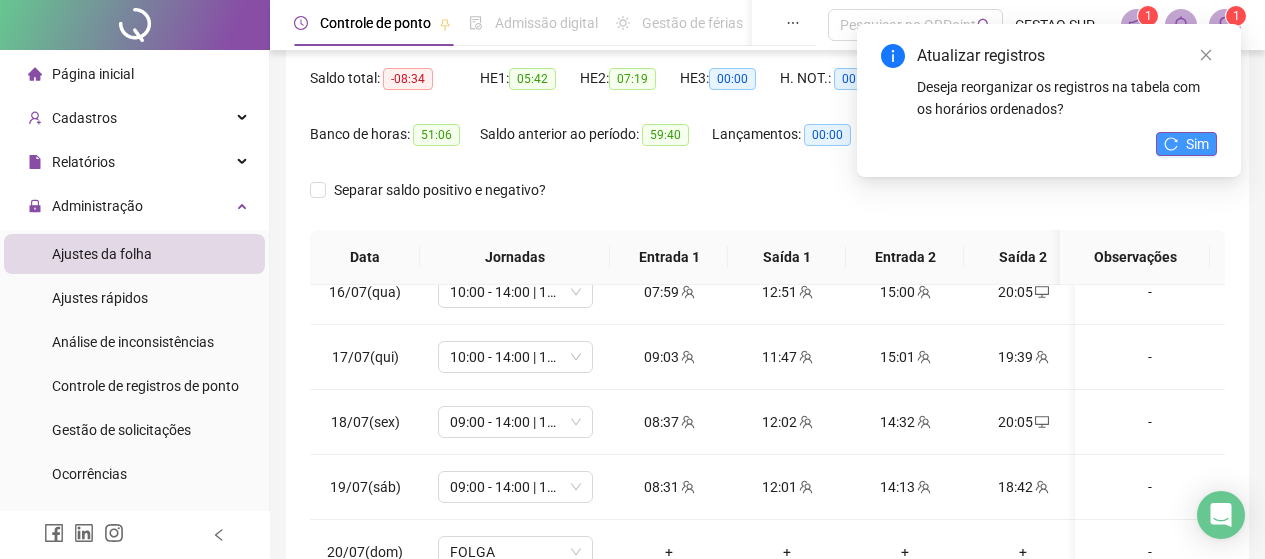 click on "Sim" at bounding box center (1197, 144) 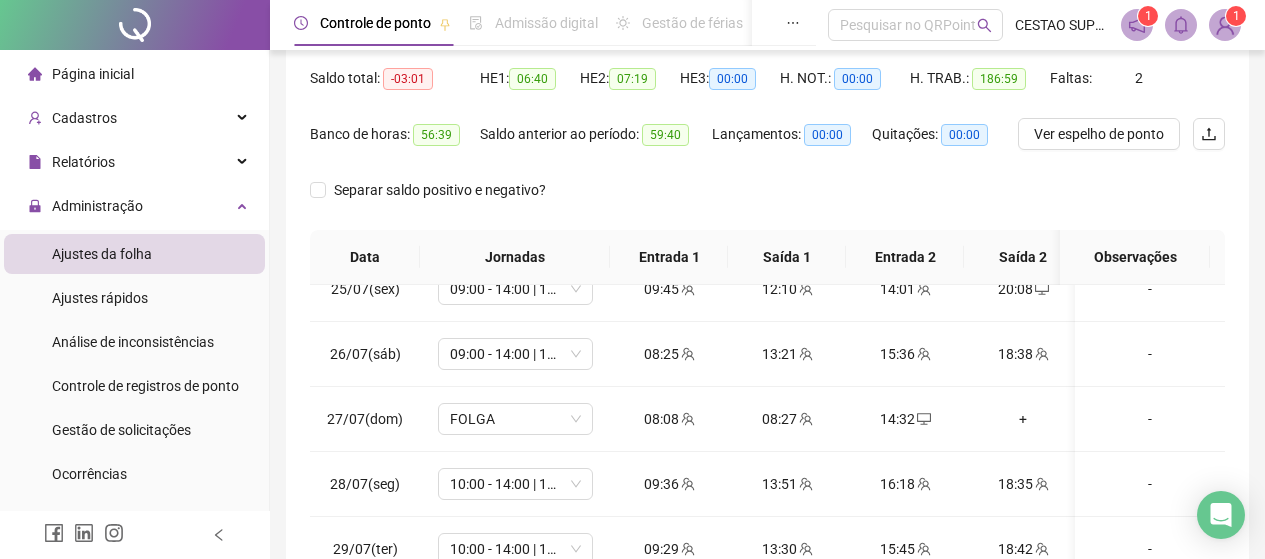 scroll, scrollTop: 1603, scrollLeft: 0, axis: vertical 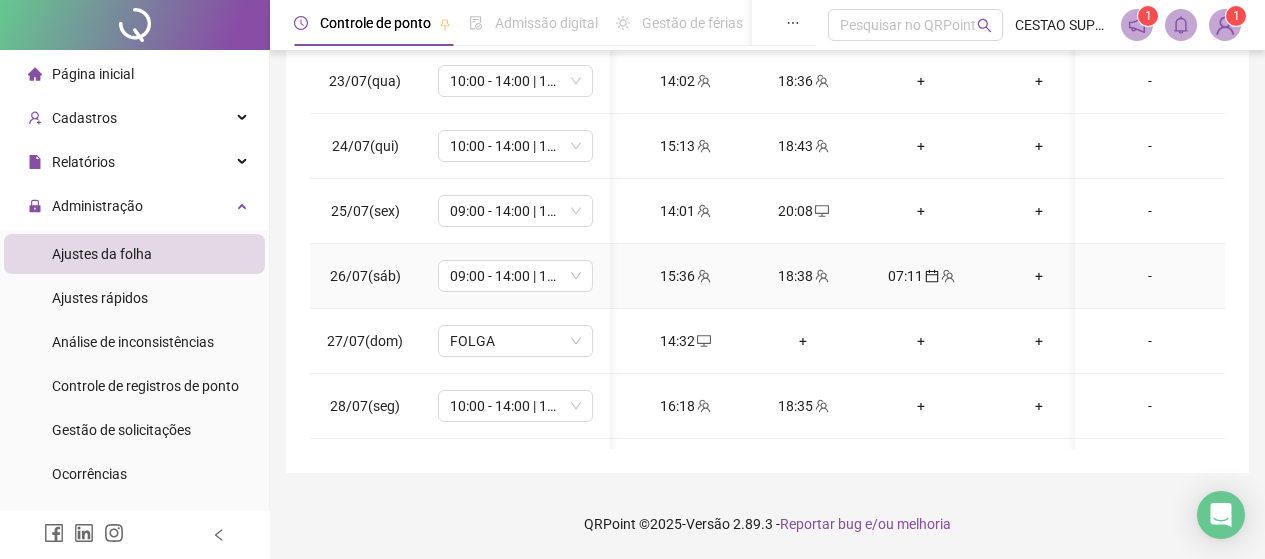 click on "07:11" at bounding box center (921, 276) 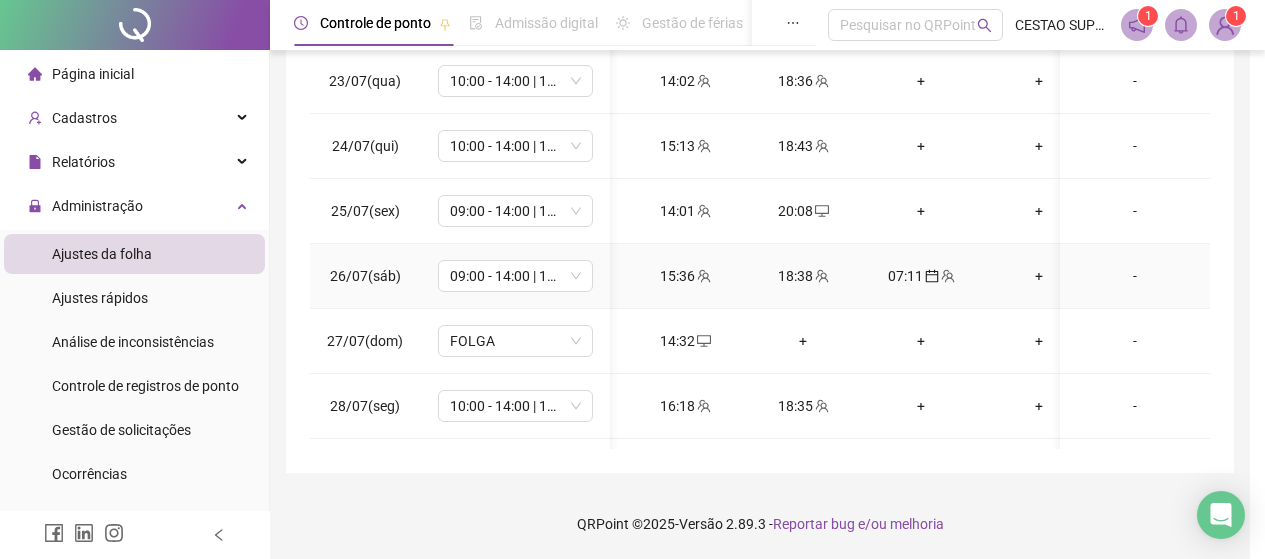 click on "**********" at bounding box center (632, 279) 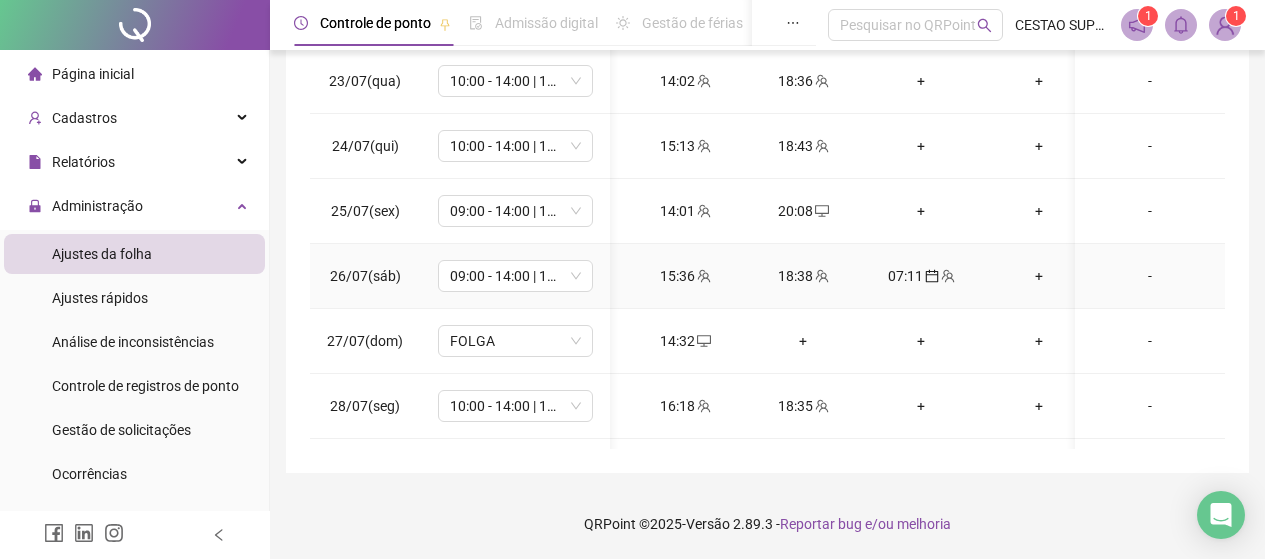 click on "07:11" at bounding box center [921, 276] 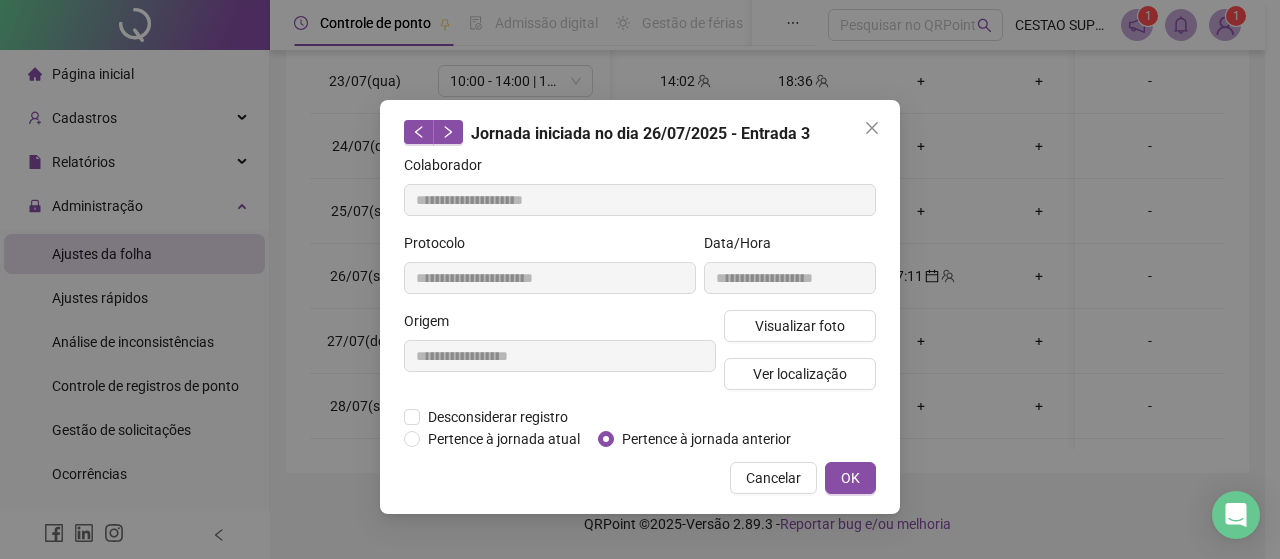 click on "**********" at bounding box center [640, 279] 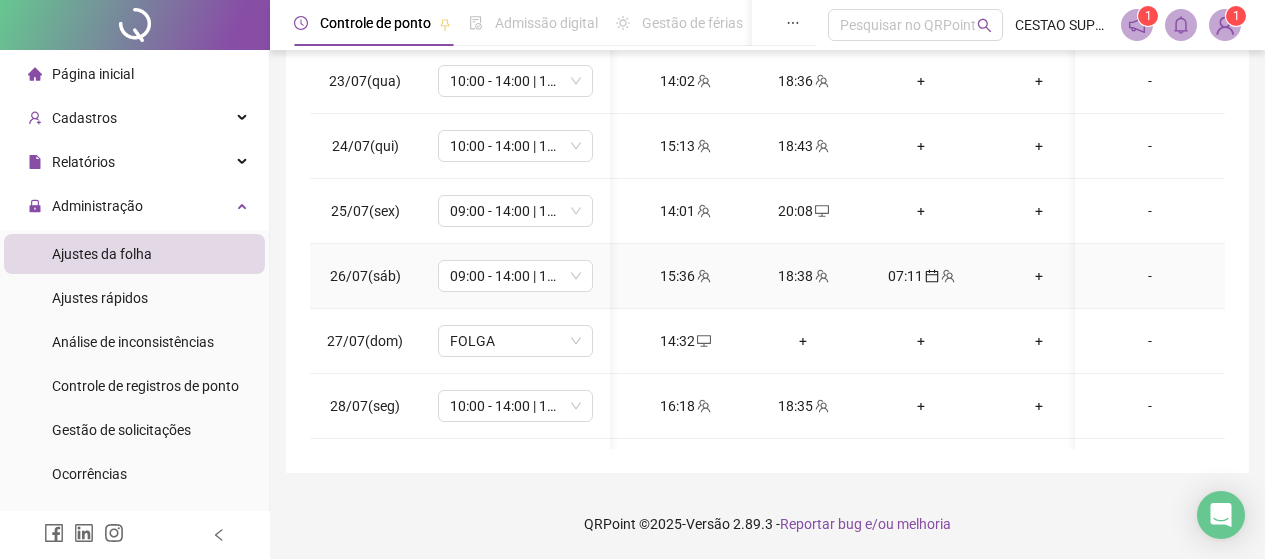click on "07:11" at bounding box center (921, 276) 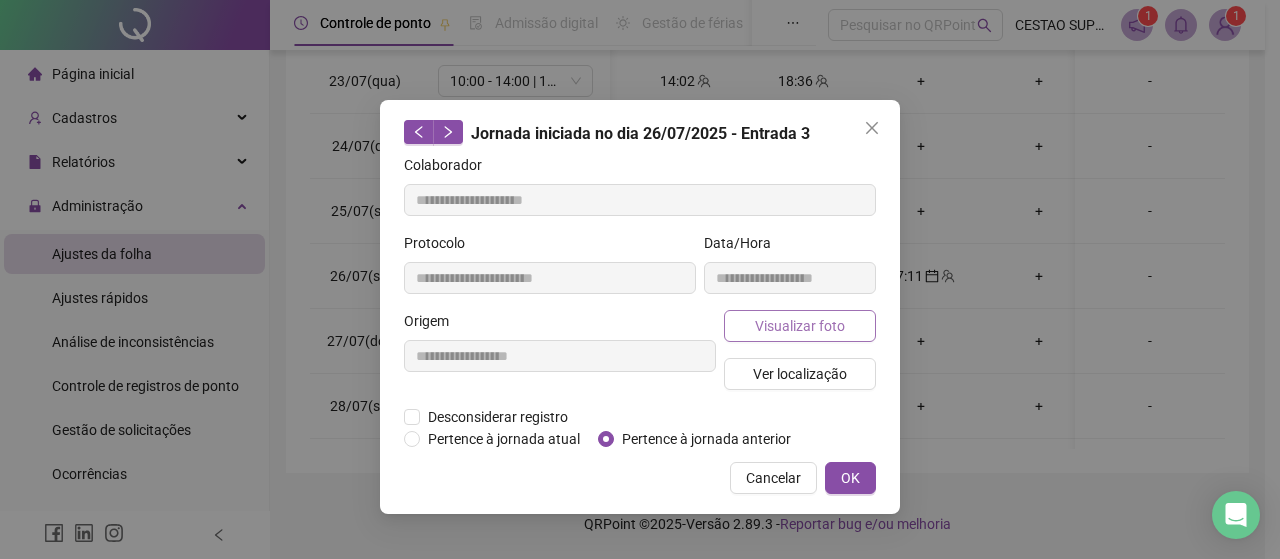 click on "Visualizar foto" at bounding box center [800, 326] 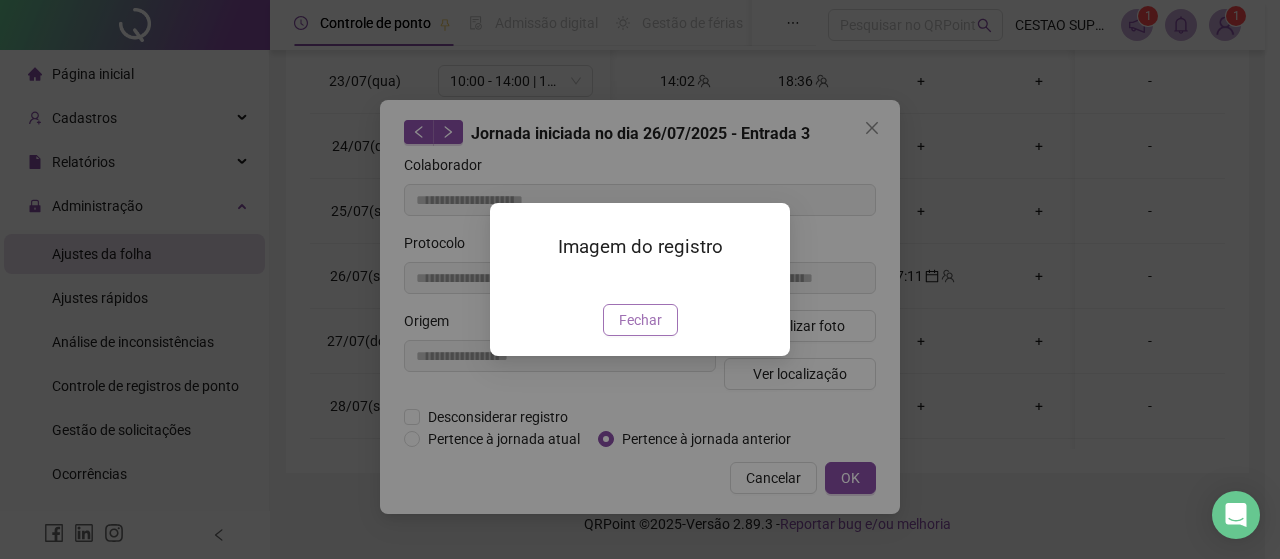 click on "Fechar" at bounding box center (640, 320) 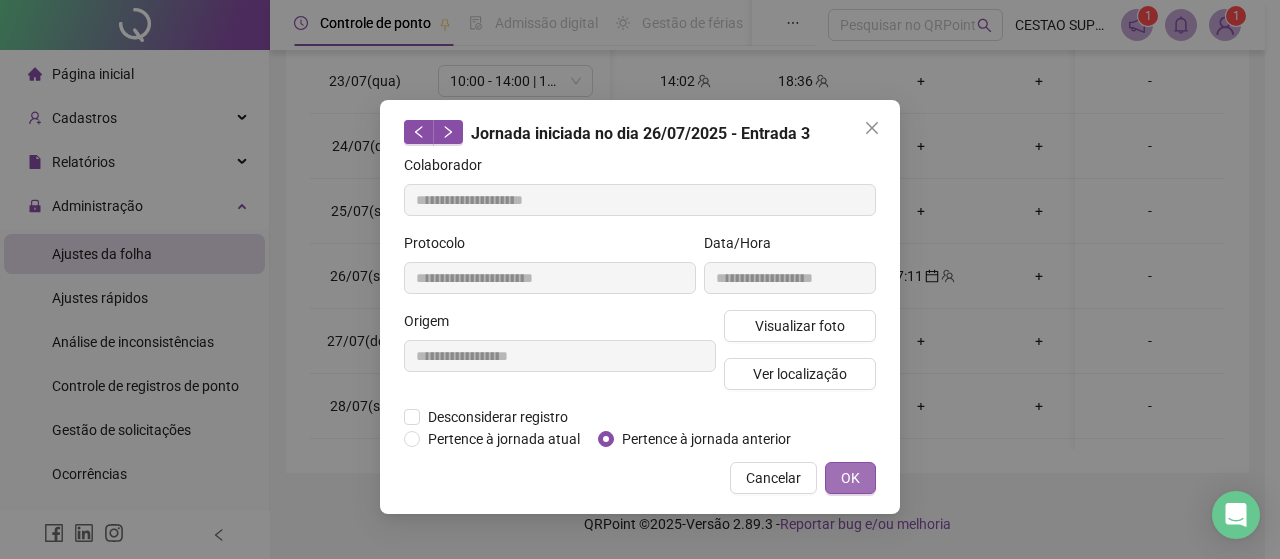 click on "OK" at bounding box center [850, 478] 